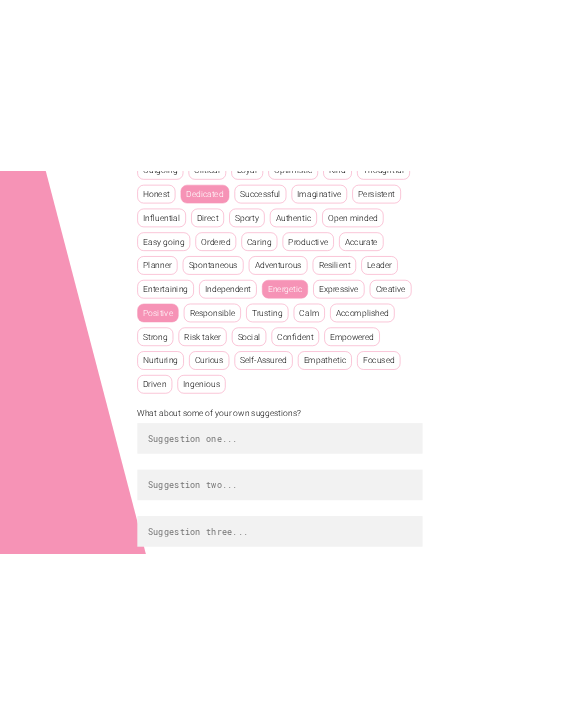 scroll, scrollTop: 660, scrollLeft: 0, axis: vertical 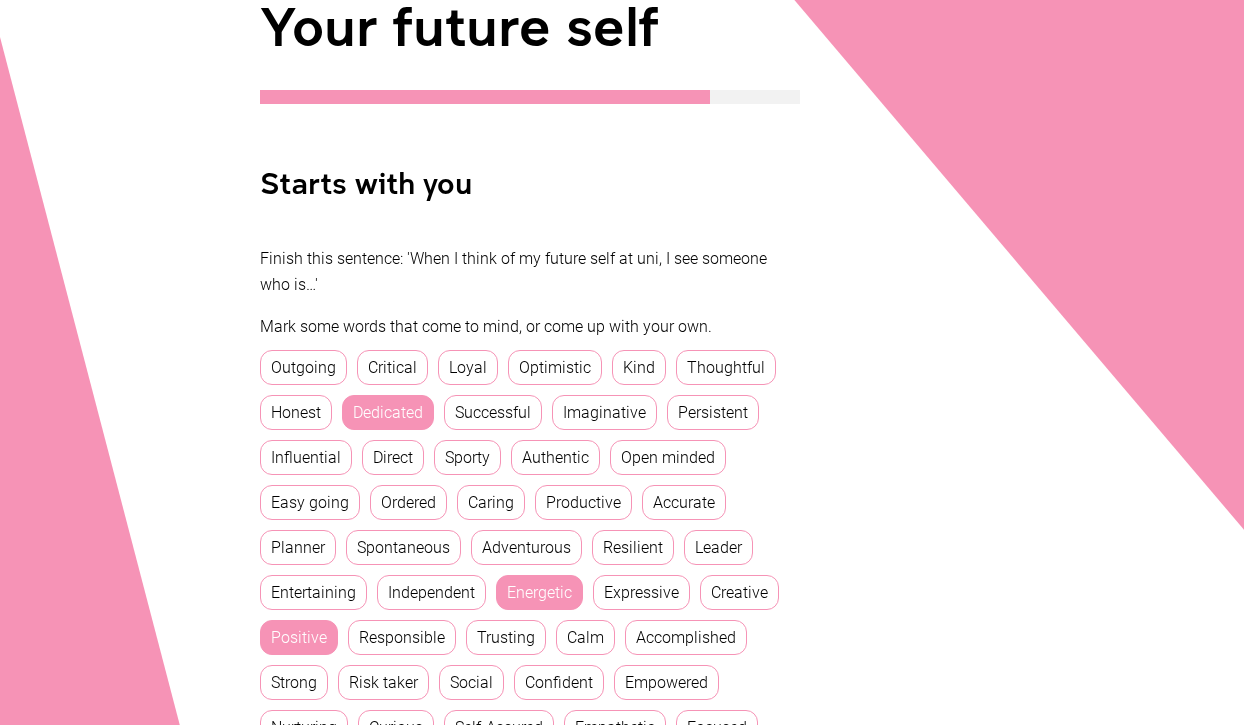 click on "Your future self Starts with you Finish this sentence: 'When I think of my future self at uni, I see someone who is…' Mark some words that come to mind, or come up with your own. Outgoing  Critical Loyal Optimistic Kind Thoughtful Honest Dedicated Successful Imaginative Persistent Influential Direct Sporty Authentic Open minded Easy going Ordered Caring Productive Accurate Planner Spontaneous Adventurous  Resilient  Leader Entertaining Independent  Energetic Expressive Creative Positive Responsible Trusting Calm Accomplished Strong Risk taker Social Confident Empowered Nurturing Curious Self-Assured Empathetic  Focused Driven Ingenious What about some of your own suggestions? Back Next Back to Workbook © 2024 UNSW Sydney "Nail It!" · CRICOS Provider Code 00098G Privacy Policy ,   About Us" at bounding box center (622, 640) 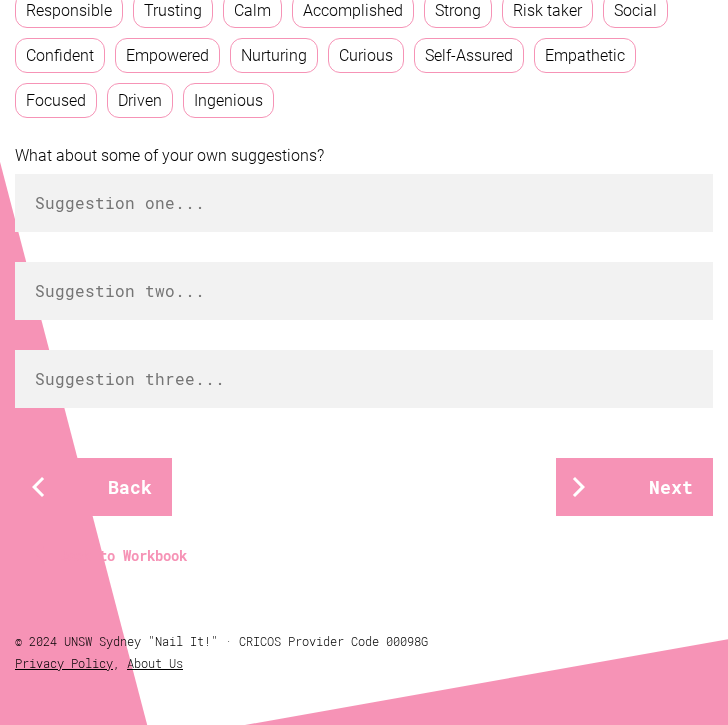 scroll, scrollTop: 726, scrollLeft: 0, axis: vertical 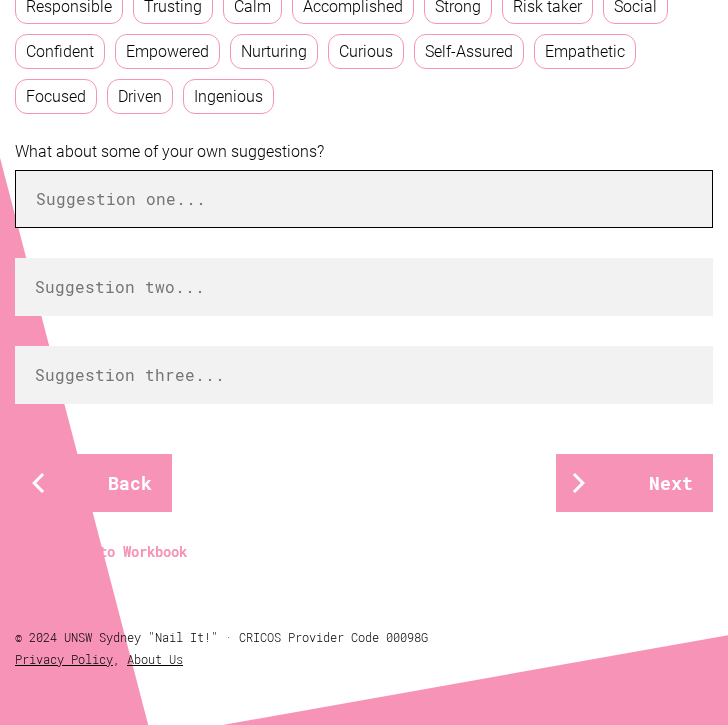 click at bounding box center (364, 199) 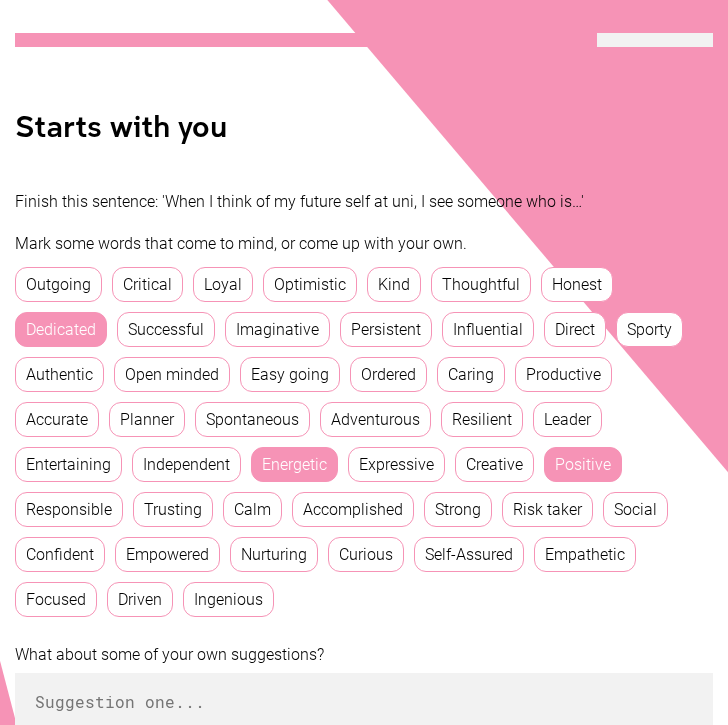 scroll, scrollTop: 219, scrollLeft: 0, axis: vertical 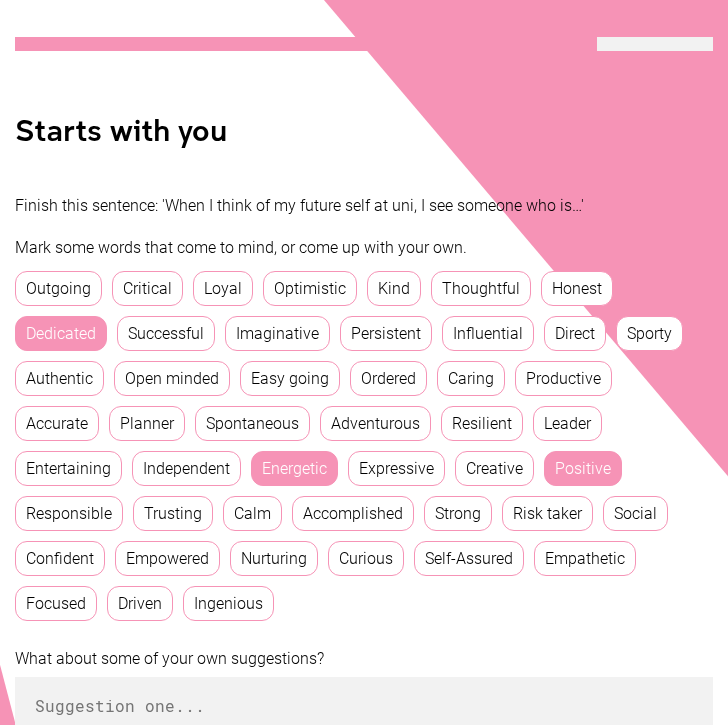 click on "Finish this sentence: 'When I think of my future self at uni, I see someone who is…'" at bounding box center [364, 206] 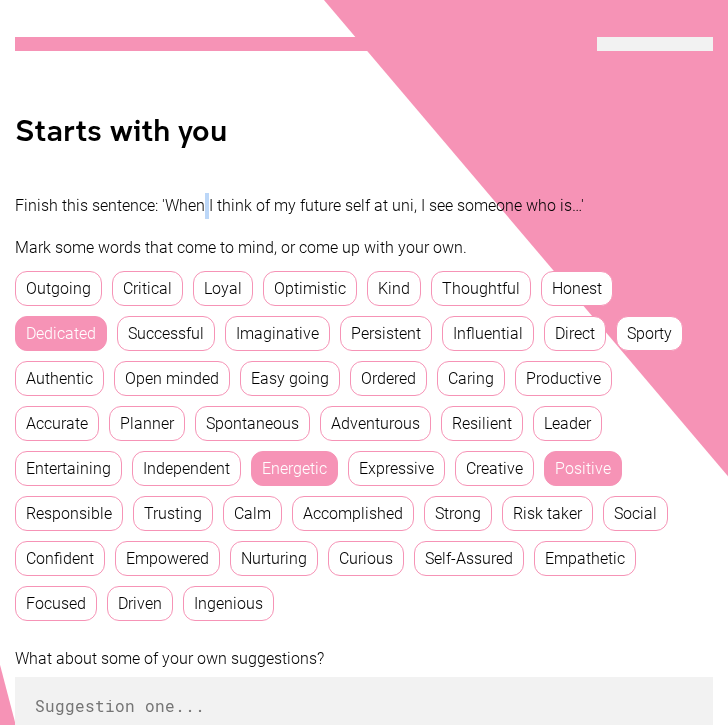 click on "Finish this sentence: 'When I think of my future self at uni, I see someone who is…'" at bounding box center [364, 206] 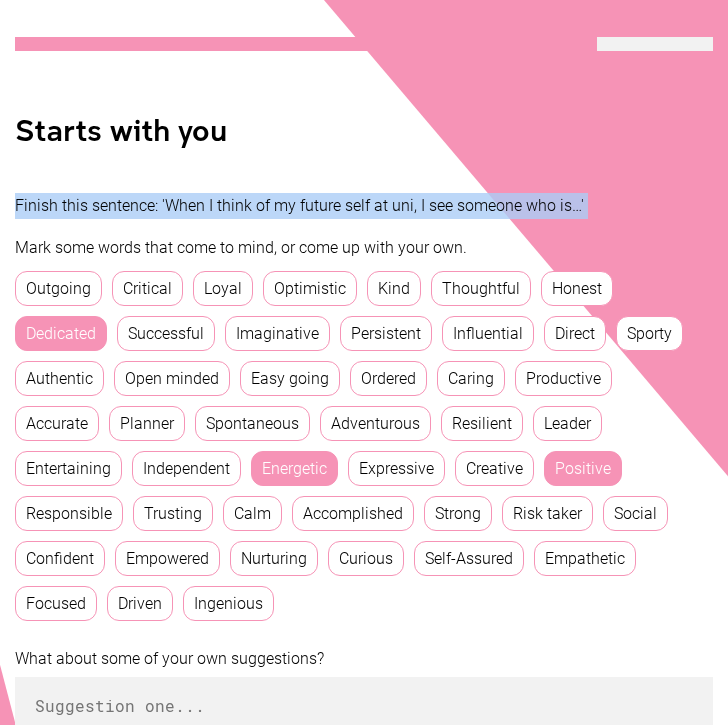 click on "Finish this sentence: 'When I think of my future self at uni, I see someone who is…'" at bounding box center (364, 206) 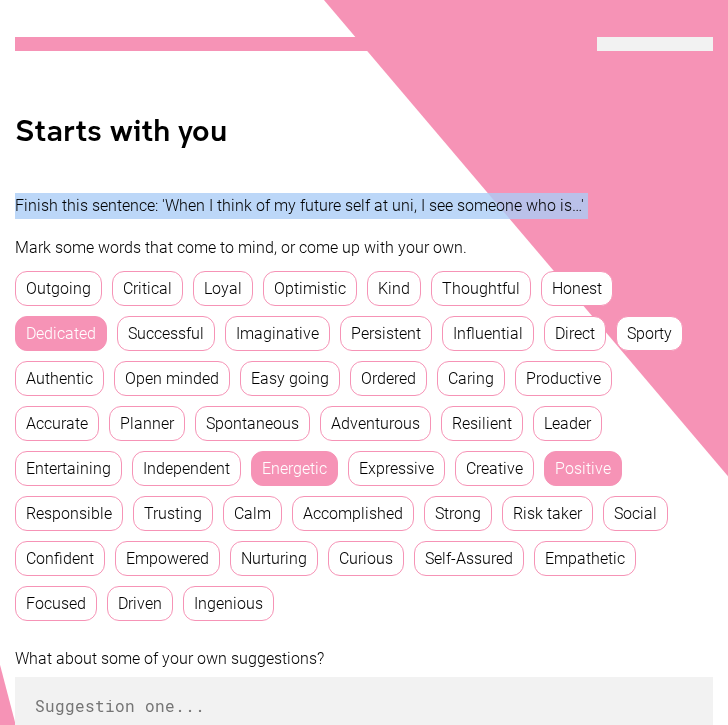 click on "Mark some words that come to mind, or come up with your own." at bounding box center (364, 248) 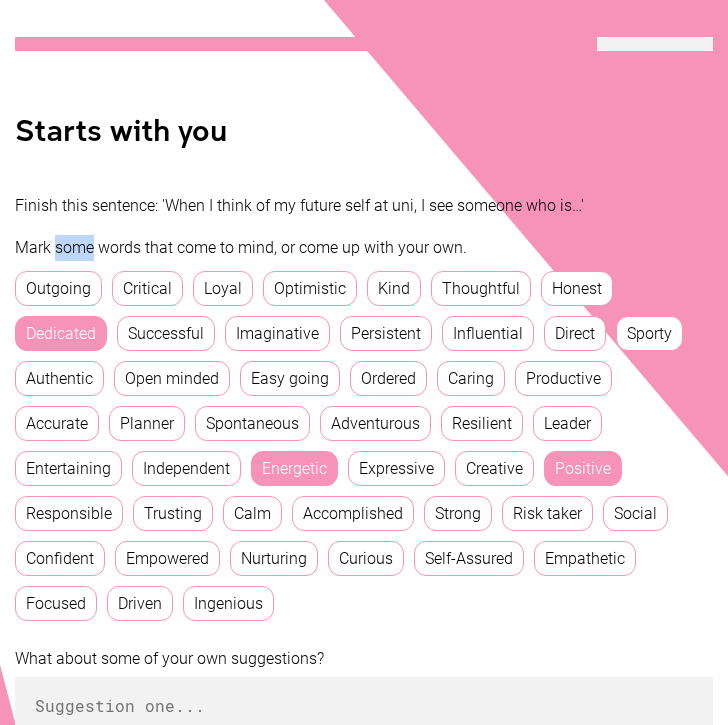 click on "Mark some words that come to mind, or come up with your own." at bounding box center (364, 248) 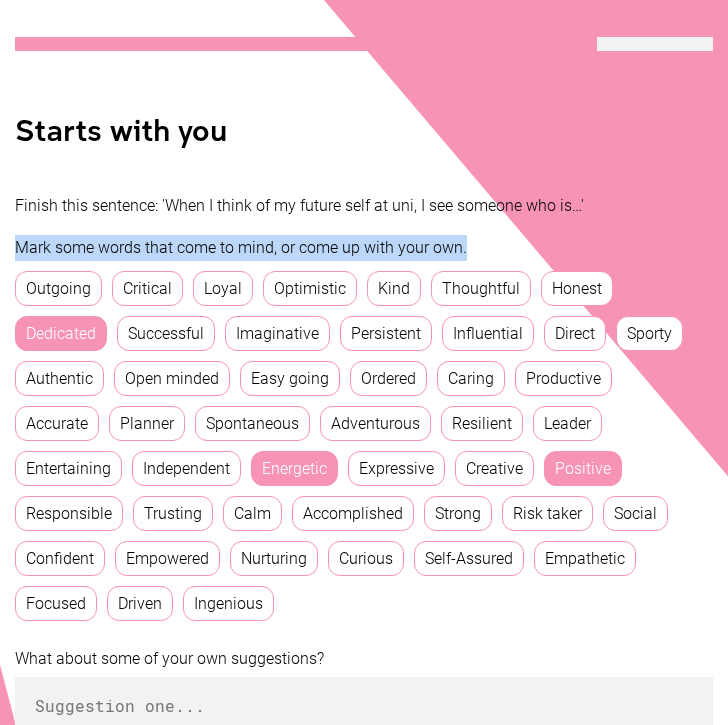 click on "Mark some words that come to mind, or come up with your own." at bounding box center [364, 248] 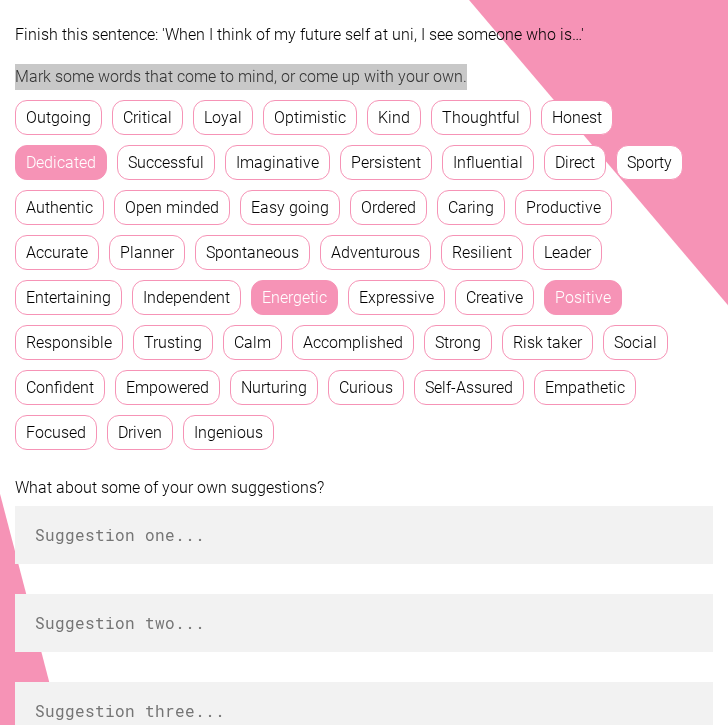 scroll, scrollTop: 494, scrollLeft: 0, axis: vertical 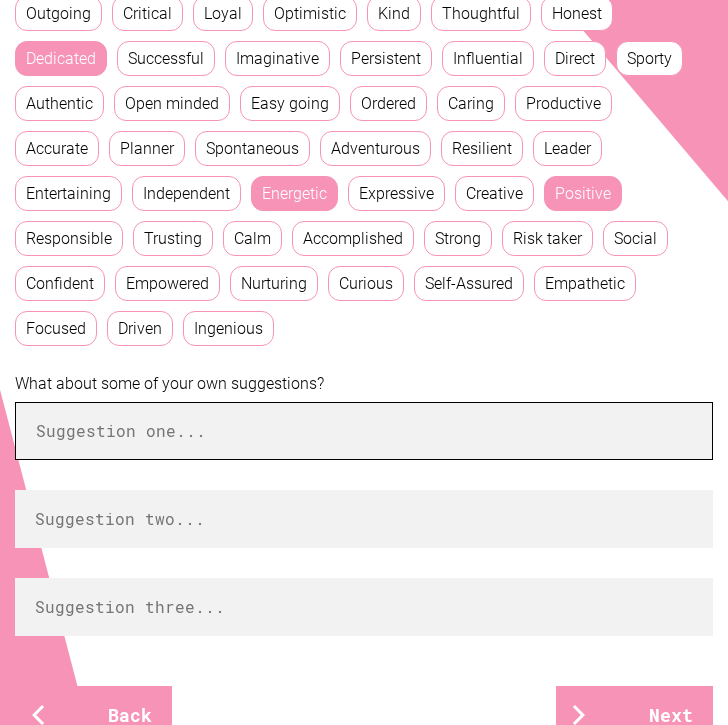 click at bounding box center [364, 431] 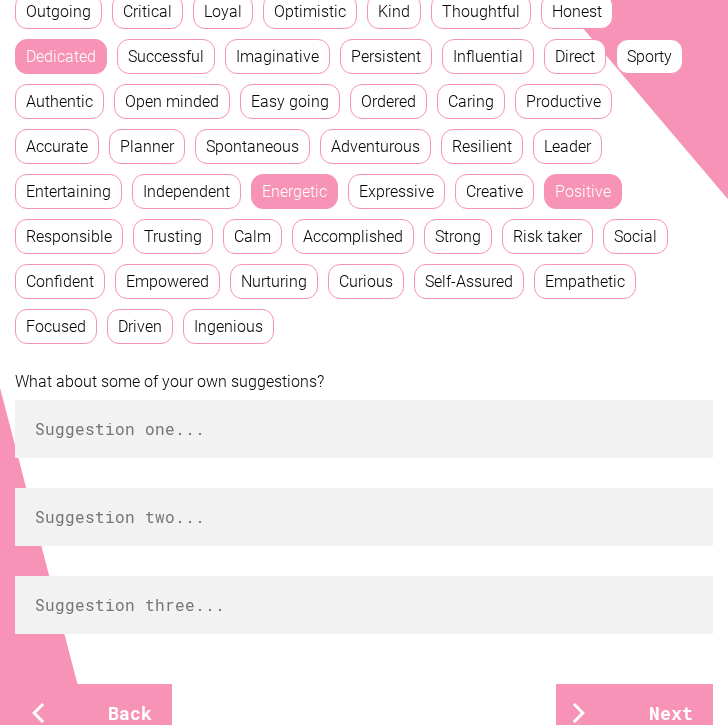 scroll, scrollTop: 509, scrollLeft: 0, axis: vertical 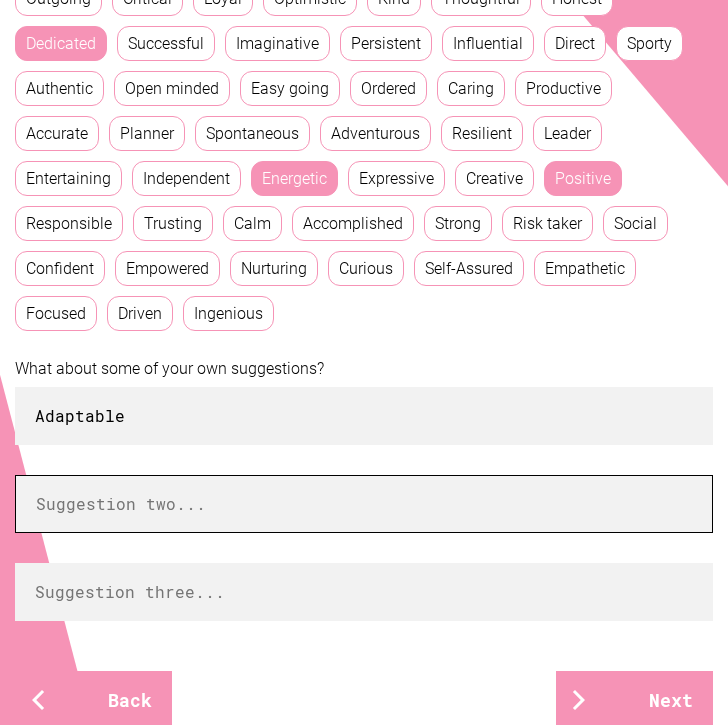 click at bounding box center (364, 504) 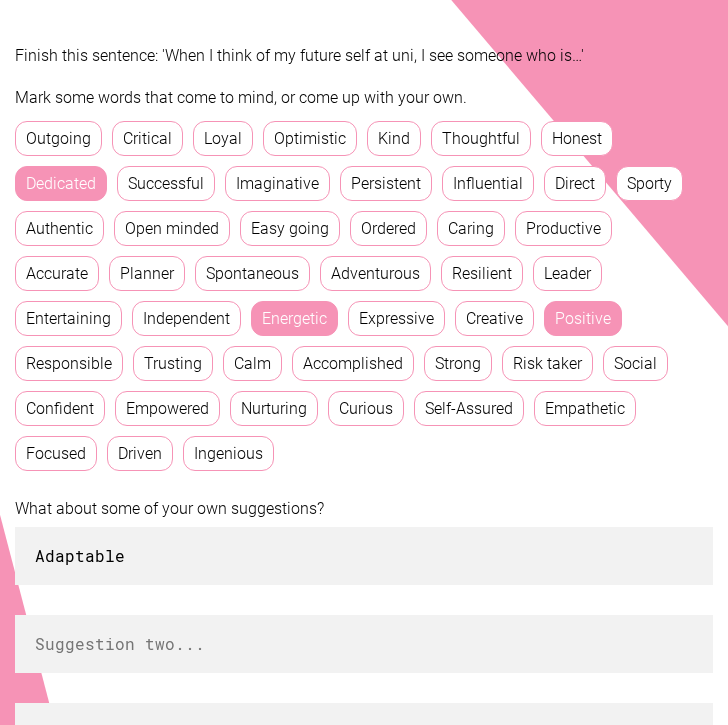 scroll, scrollTop: 377, scrollLeft: 0, axis: vertical 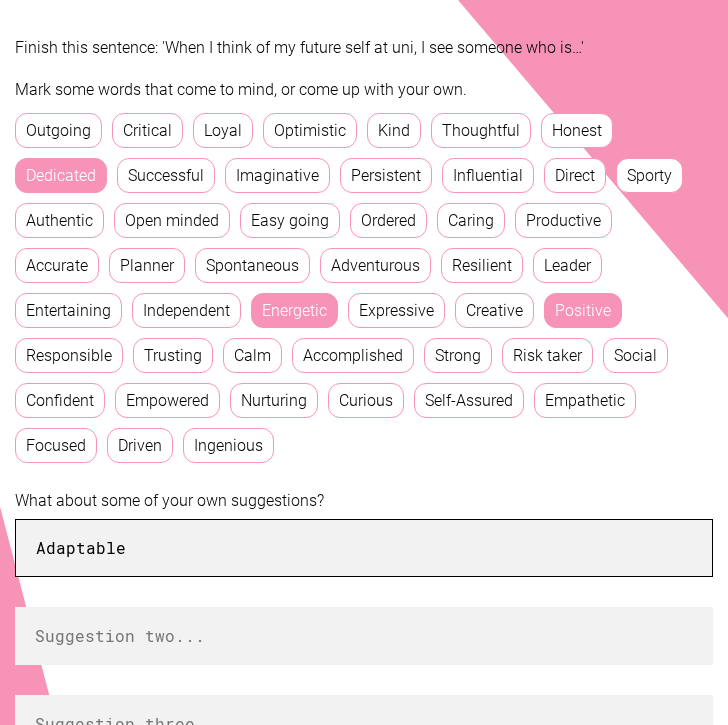 click on "Adaptable" at bounding box center [364, 548] 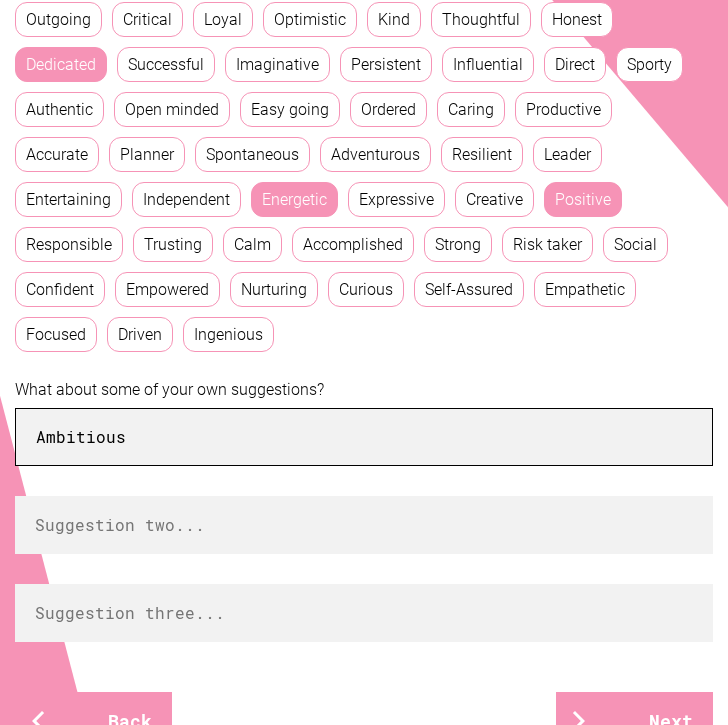 scroll, scrollTop: 544, scrollLeft: 0, axis: vertical 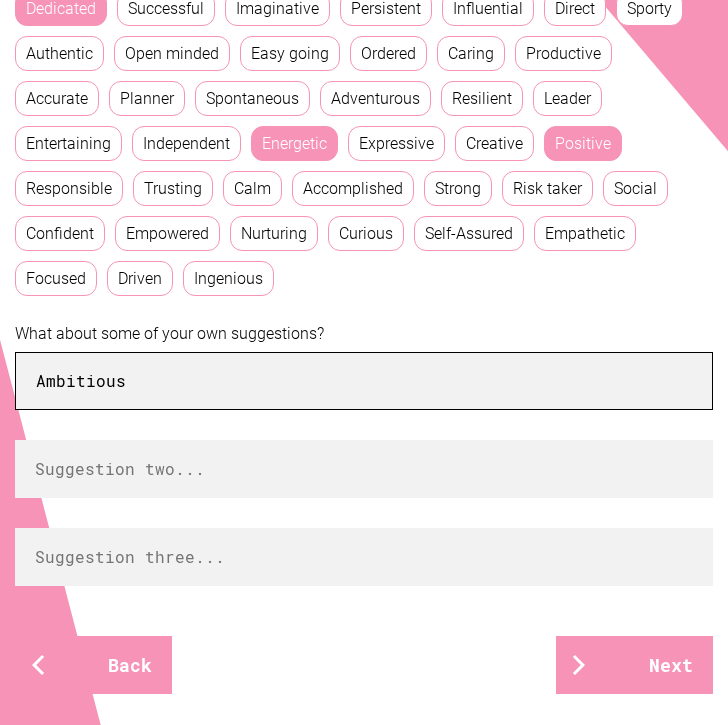 type on "Ambitious" 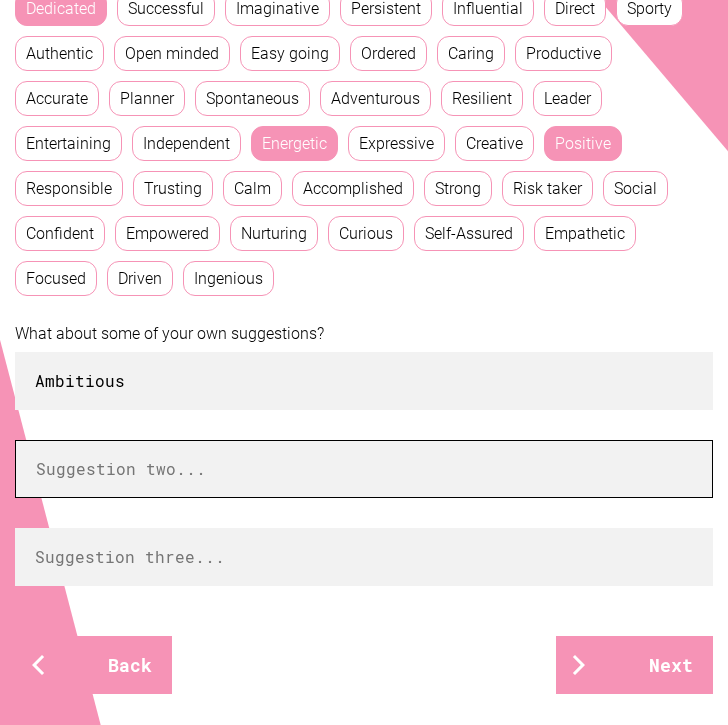 click at bounding box center (364, 469) 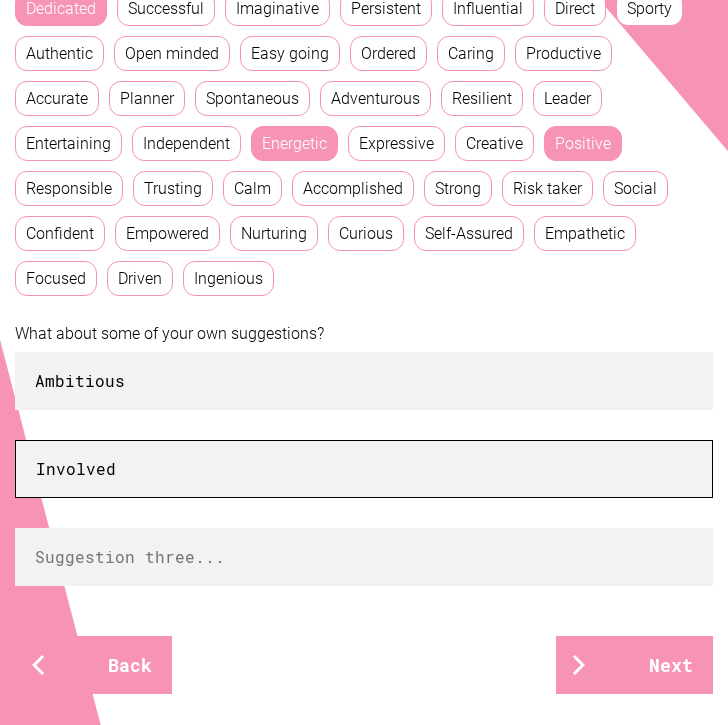 scroll, scrollTop: 545, scrollLeft: 0, axis: vertical 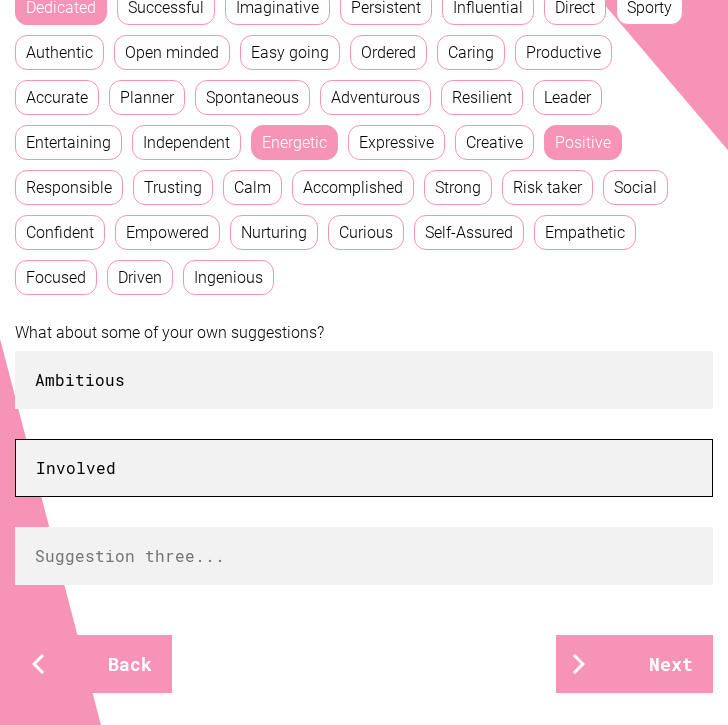 type on "Involved" 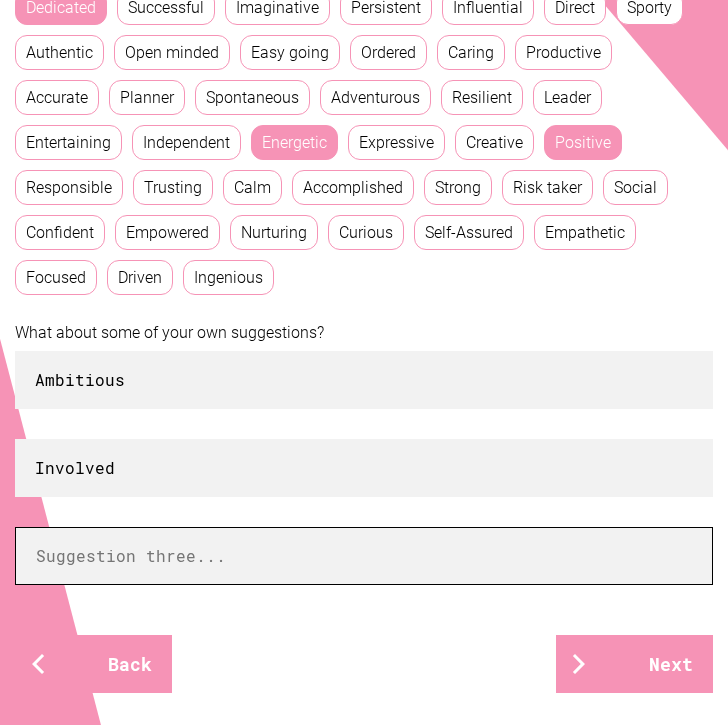 click at bounding box center (364, 556) 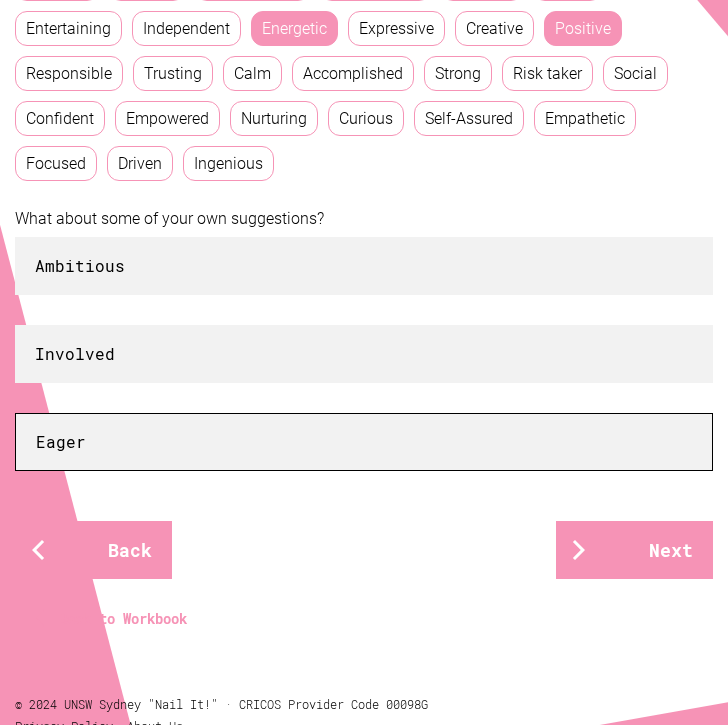 scroll, scrollTop: 693, scrollLeft: 0, axis: vertical 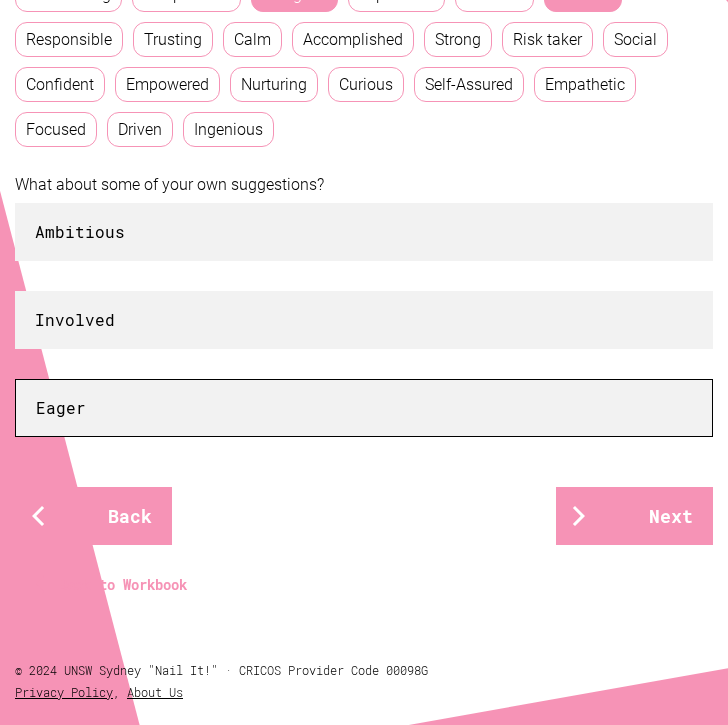 type on "Eager" 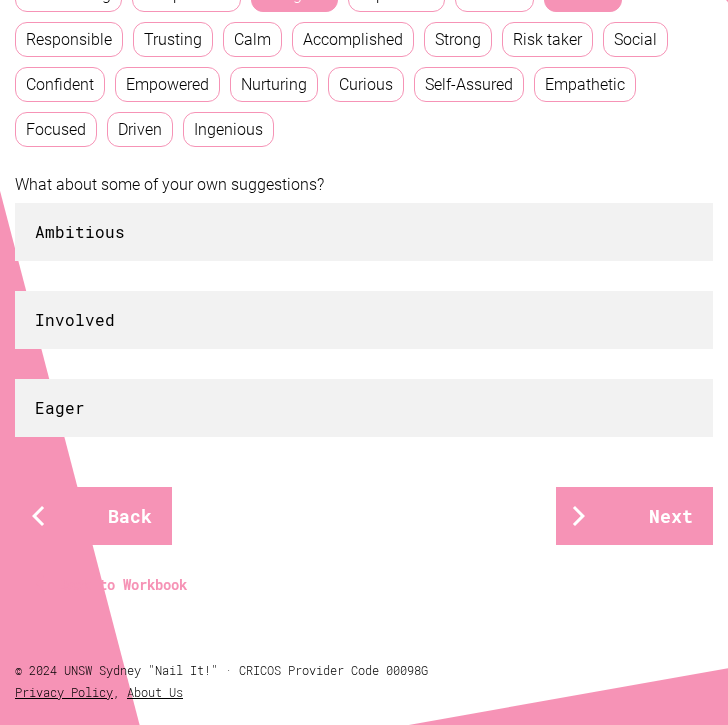 click on "Back Next" at bounding box center (364, 516) 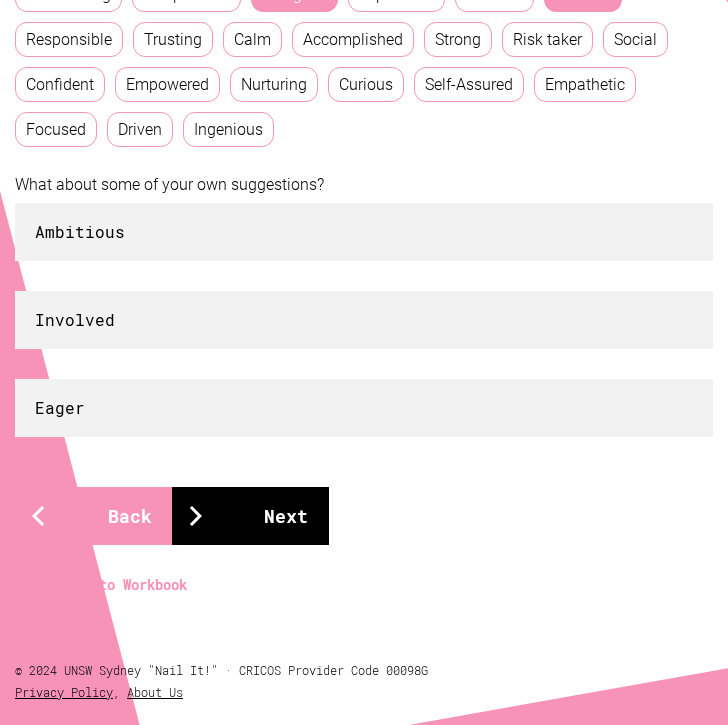 click on "Next" at bounding box center [250, 516] 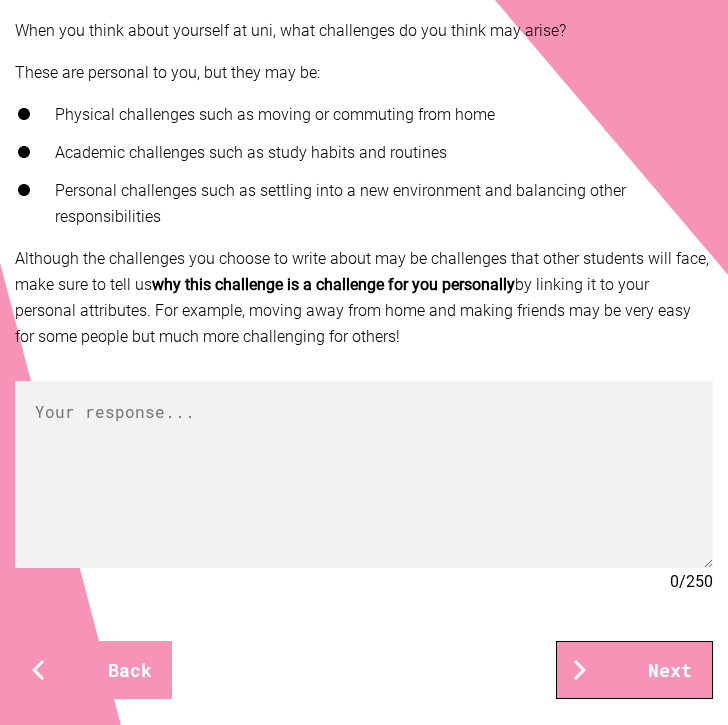 scroll, scrollTop: 395, scrollLeft: 0, axis: vertical 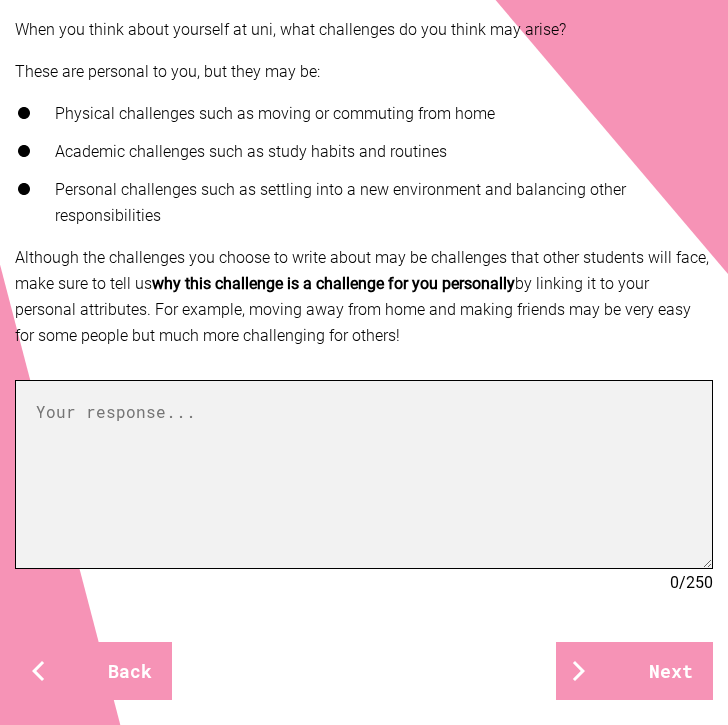 click at bounding box center (364, 474) 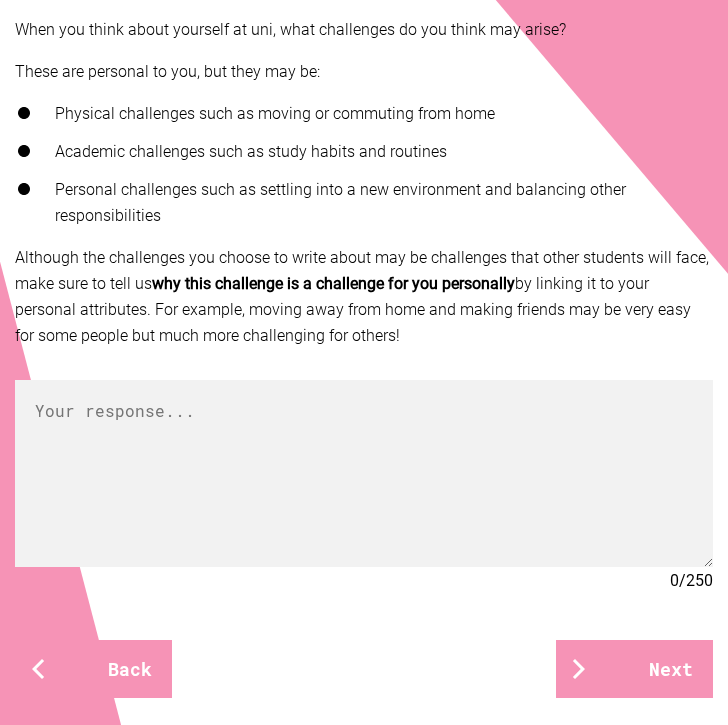 click on "Although the challenges you choose to write about may be challenges that other students will face, make sure to tell us  why this challenge is a challenge for you personally  by linking it to your personal attributes. For example, moving away from home and making friends may be very easy for some people but much more challenging for others!" at bounding box center (364, 297) 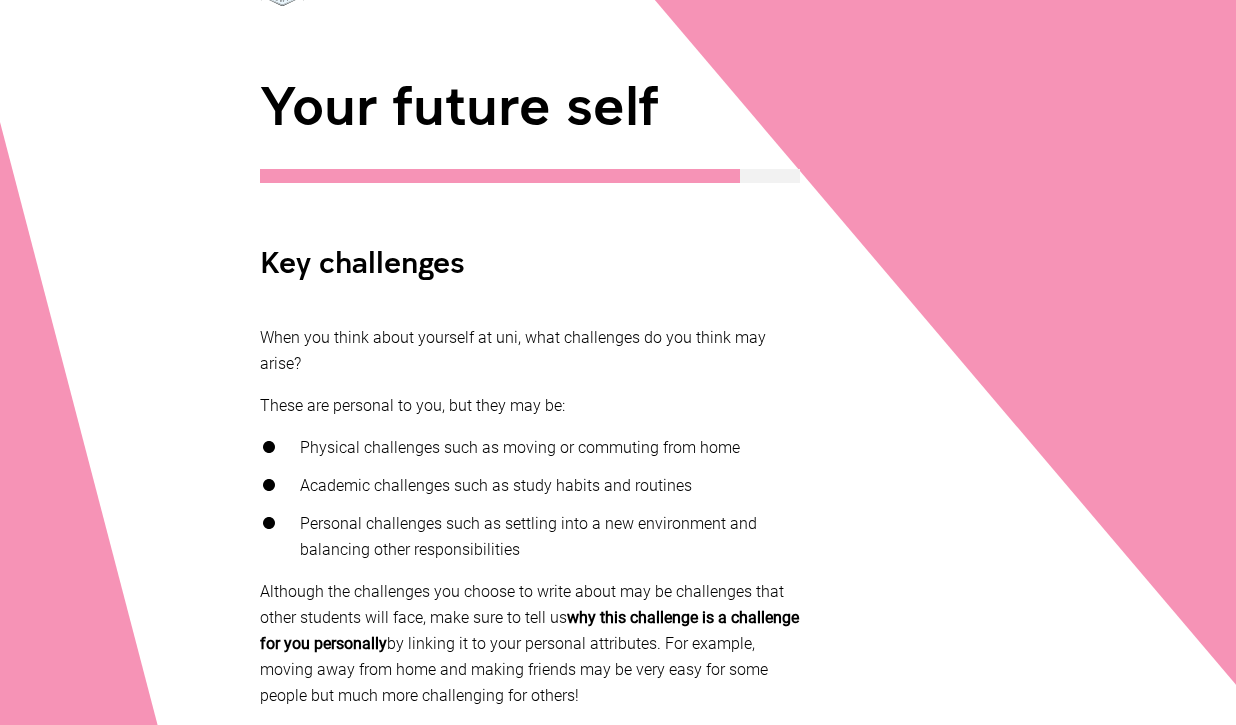 scroll, scrollTop: 485, scrollLeft: 0, axis: vertical 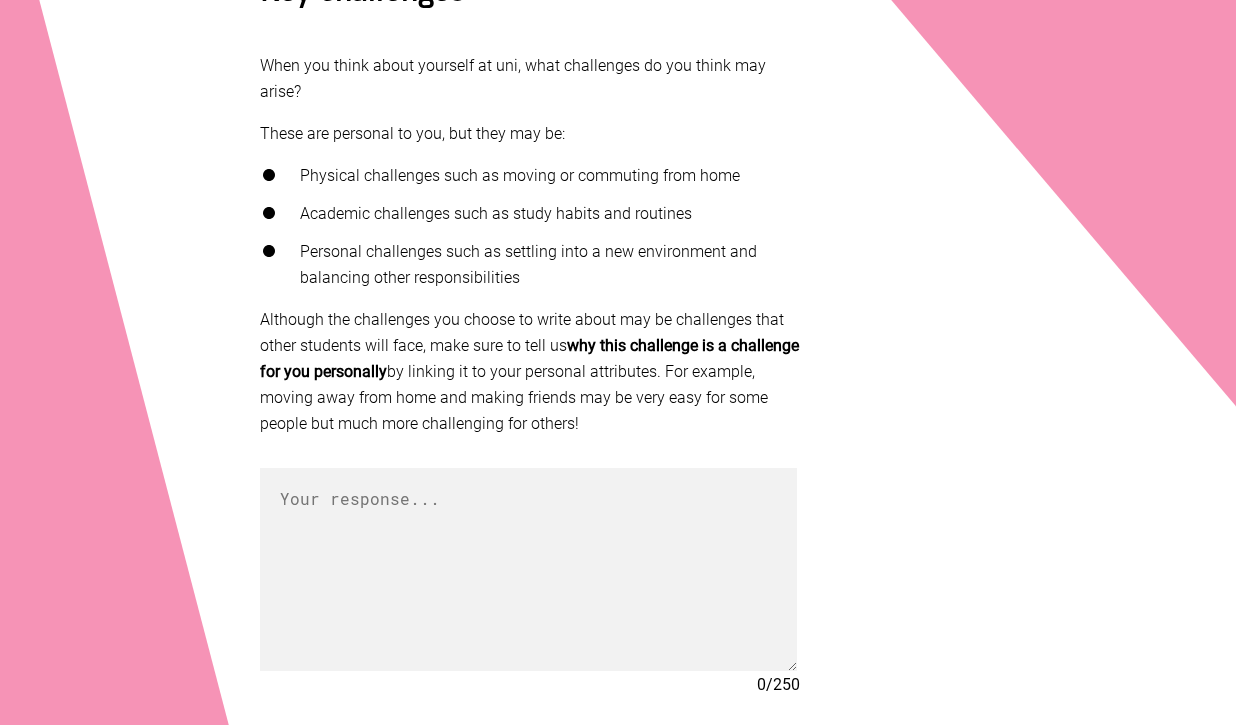 drag, startPoint x: 796, startPoint y: 652, endPoint x: 794, endPoint y: 665, distance: 13.152946 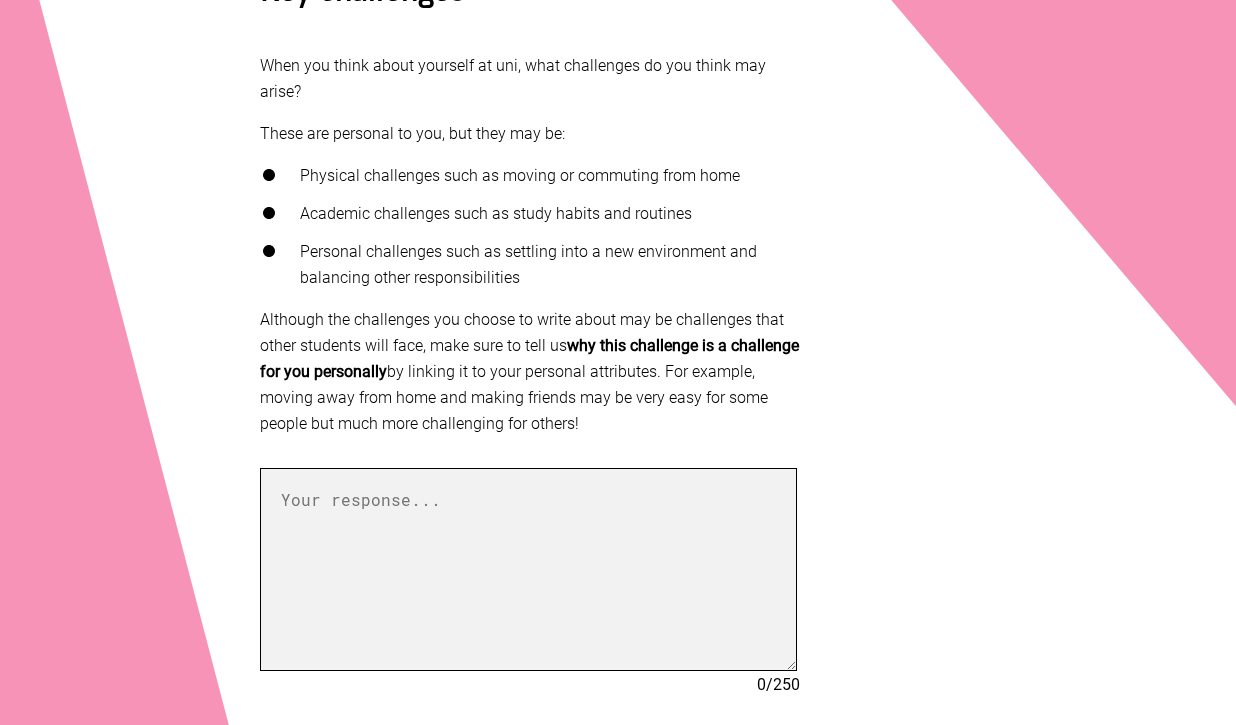 click at bounding box center [528, 569] 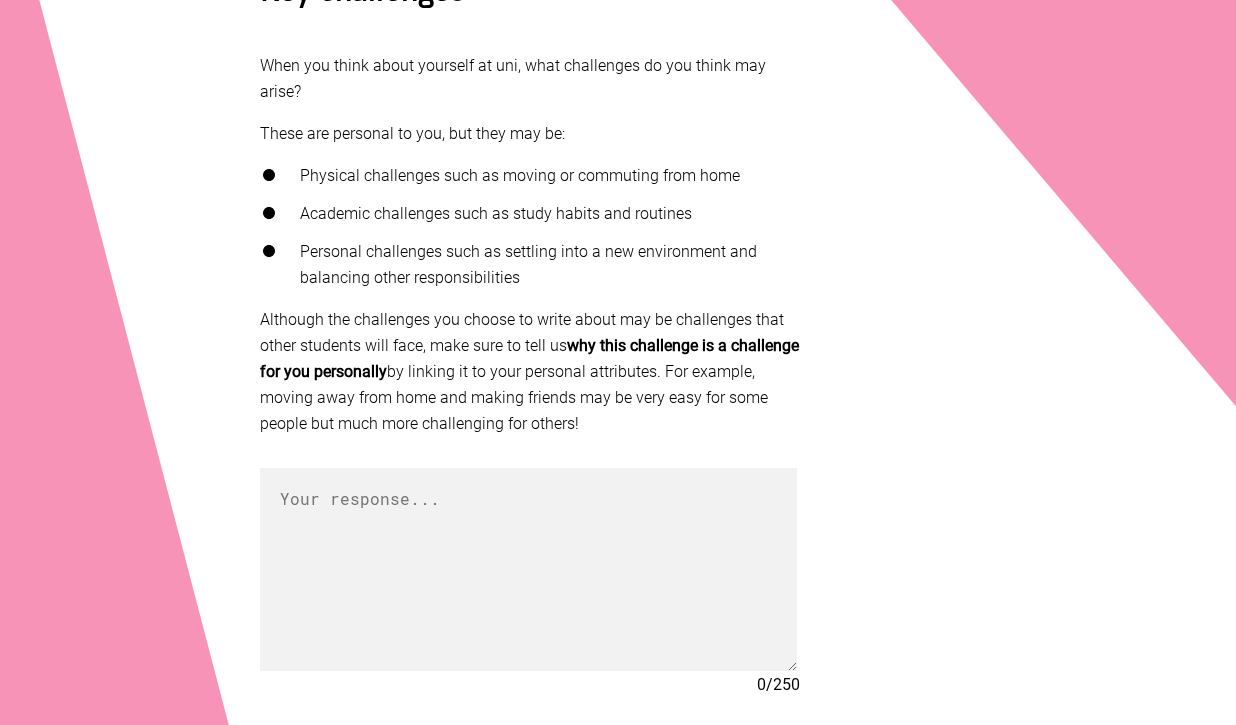 click on "why this challenge is a challenge for you personally" at bounding box center (529, 358) 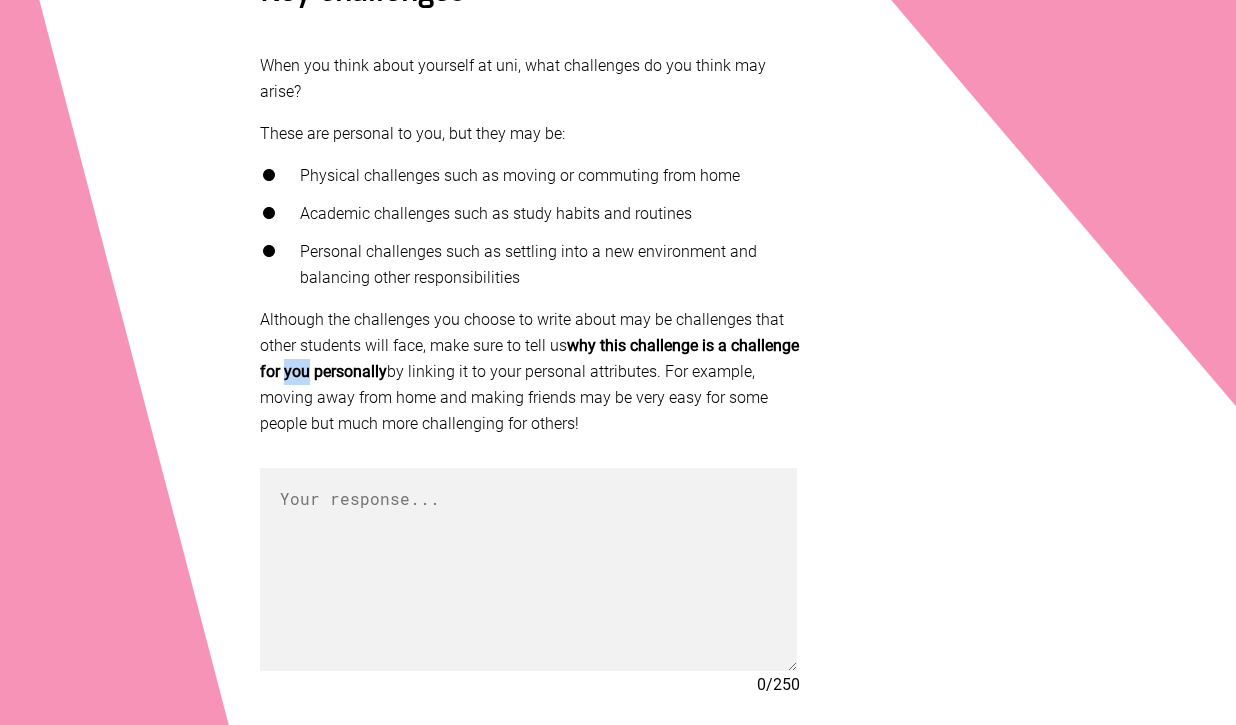 click on "why this challenge is a challenge for you personally" at bounding box center [529, 358] 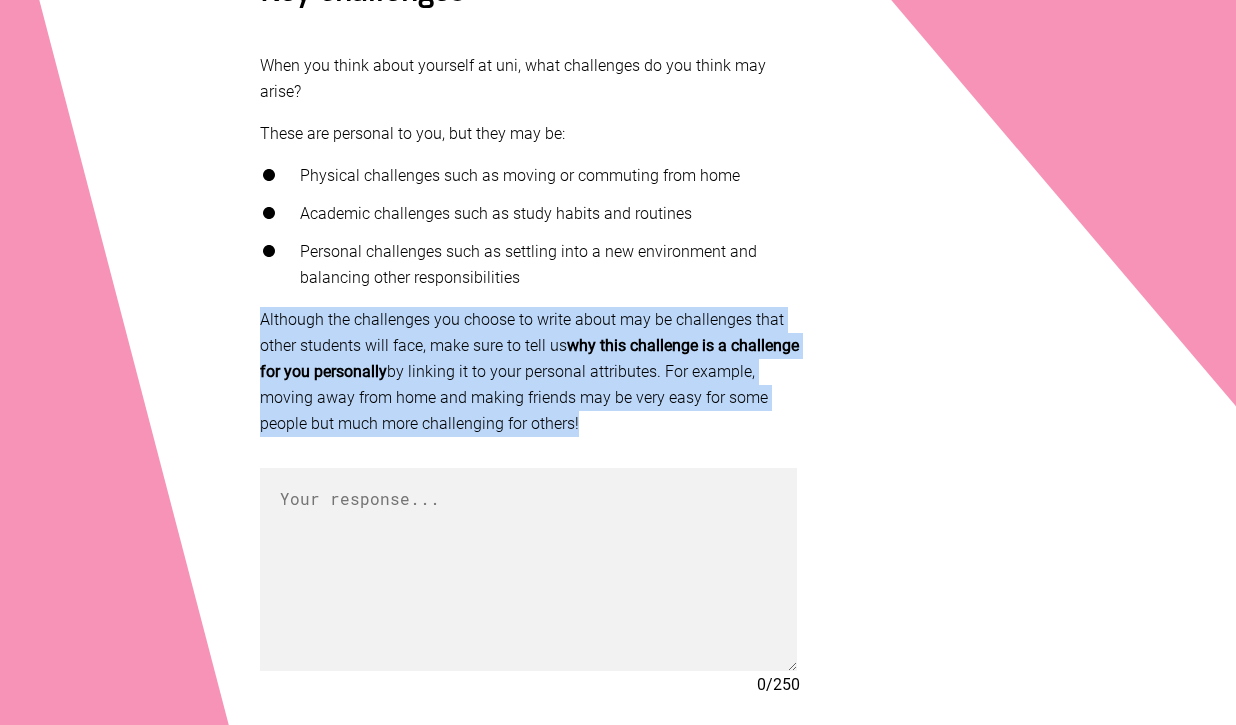 click on "why this challenge is a challenge for you personally" at bounding box center [529, 358] 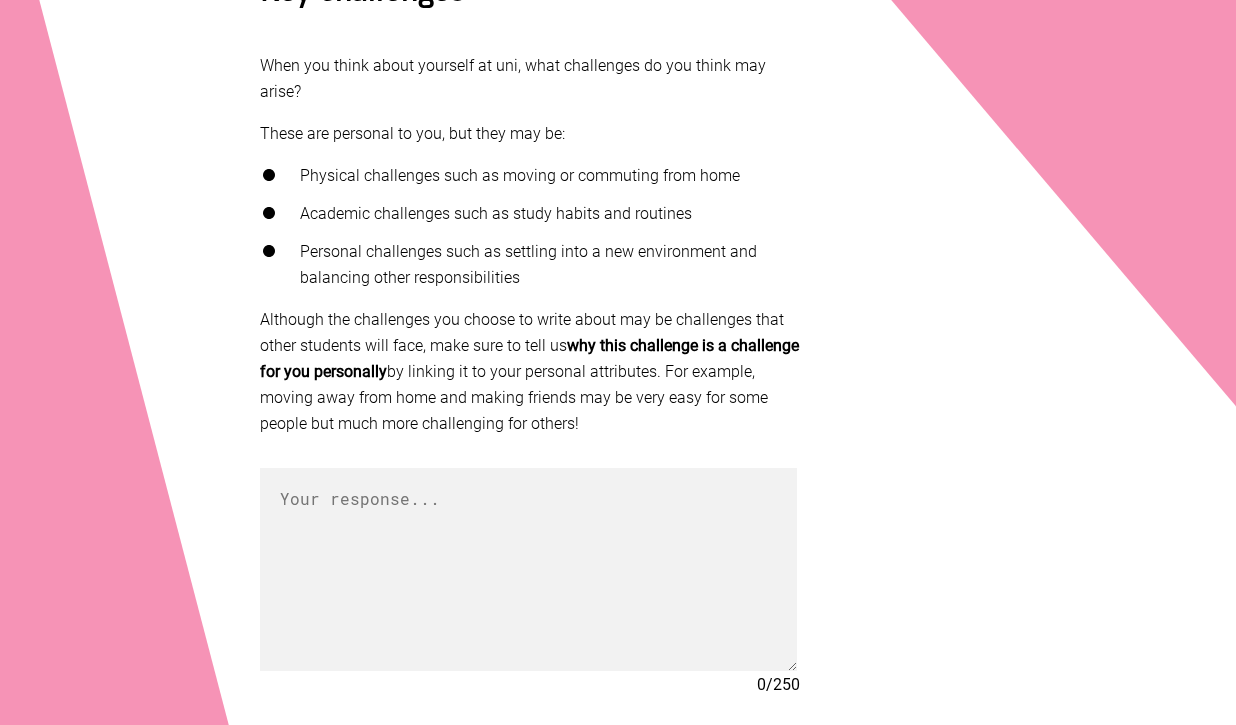click on "Your future self Key challenges When you think about yourself at uni, what challenges do you think may arise? These are personal to you, but they may be: Physical challenges such as moving or commuting from home Academic challenges such as study habits and routines Personal challenges such as settling into a new environment and balancing other responsibilities Although the challenges you choose to write about may be challenges that other students will face, make sure to tell us  why this challenge is a challenge for you personally  by linking it to your personal attributes. For example, moving away from home and making friends may be very easy for some people but much more challenging for others! 0 / 250 Back Next Back to Workbook © 2024 UNSW Sydney "Nail It!" · CRICOS Provider Code 00098G Privacy Policy ,   About Us" at bounding box center (618, 350) 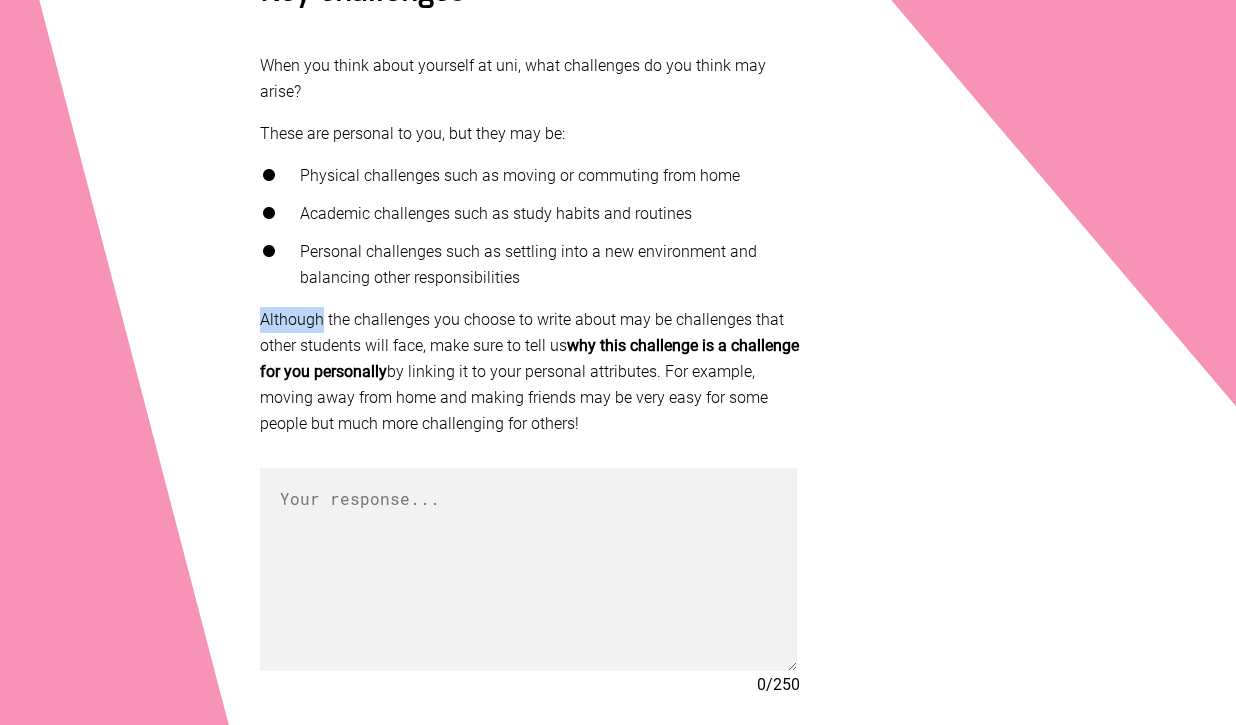 click on "Your future self Key challenges When you think about yourself at uni, what challenges do you think may arise? These are personal to you, but they may be: Physical challenges such as moving or commuting from home Academic challenges such as study habits and routines Personal challenges such as settling into a new environment and balancing other responsibilities Although the challenges you choose to write about may be challenges that other students will face, make sure to tell us  why this challenge is a challenge for you personally  by linking it to your personal attributes. For example, moving away from home and making friends may be very easy for some people but much more challenging for others! 0 / 250 Back Next Back to Workbook © 2024 UNSW Sydney "Nail It!" · CRICOS Provider Code 00098G Privacy Policy ,   About Us" at bounding box center [618, 350] 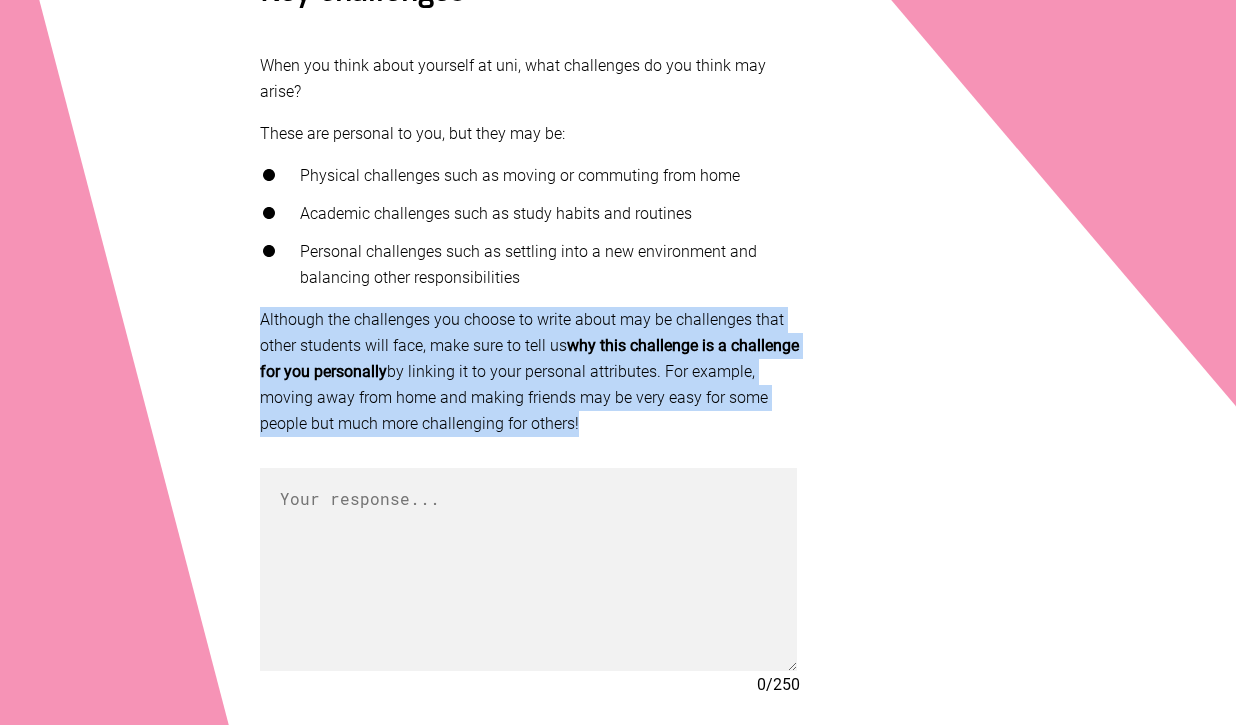 click on "Your future self Key challenges When you think about yourself at uni, what challenges do you think may arise? These are personal to you, but they may be: Physical challenges such as moving or commuting from home Academic challenges such as study habits and routines Personal challenges such as settling into a new environment and balancing other responsibilities Although the challenges you choose to write about may be challenges that other students will face, make sure to tell us  why this challenge is a challenge for you personally  by linking it to your personal attributes. For example, moving away from home and making friends may be very easy for some people but much more challenging for others! 0 / 250 Back Next Back to Workbook © 2024 UNSW Sydney "Nail It!" · CRICOS Provider Code 00098G Privacy Policy ,   About Us" at bounding box center [618, 350] 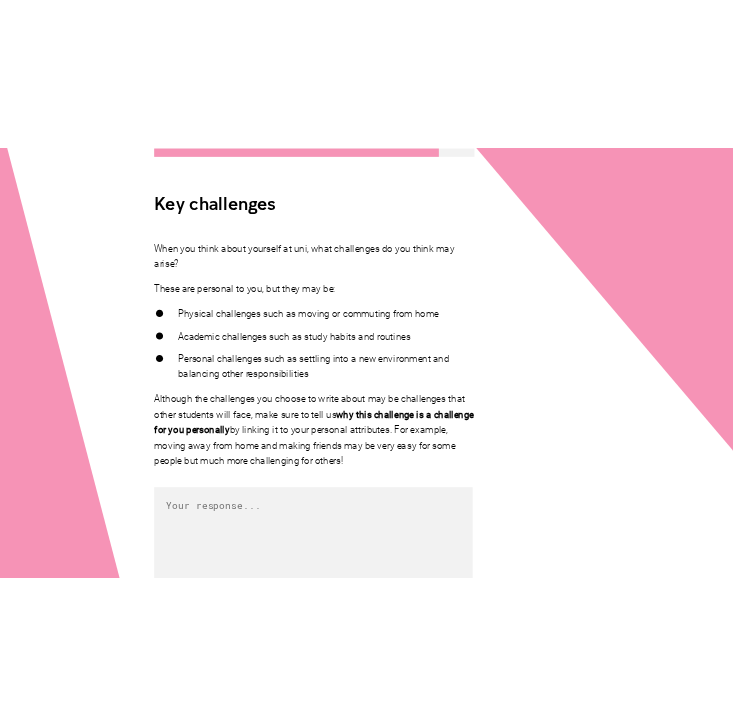 scroll, scrollTop: 346, scrollLeft: 0, axis: vertical 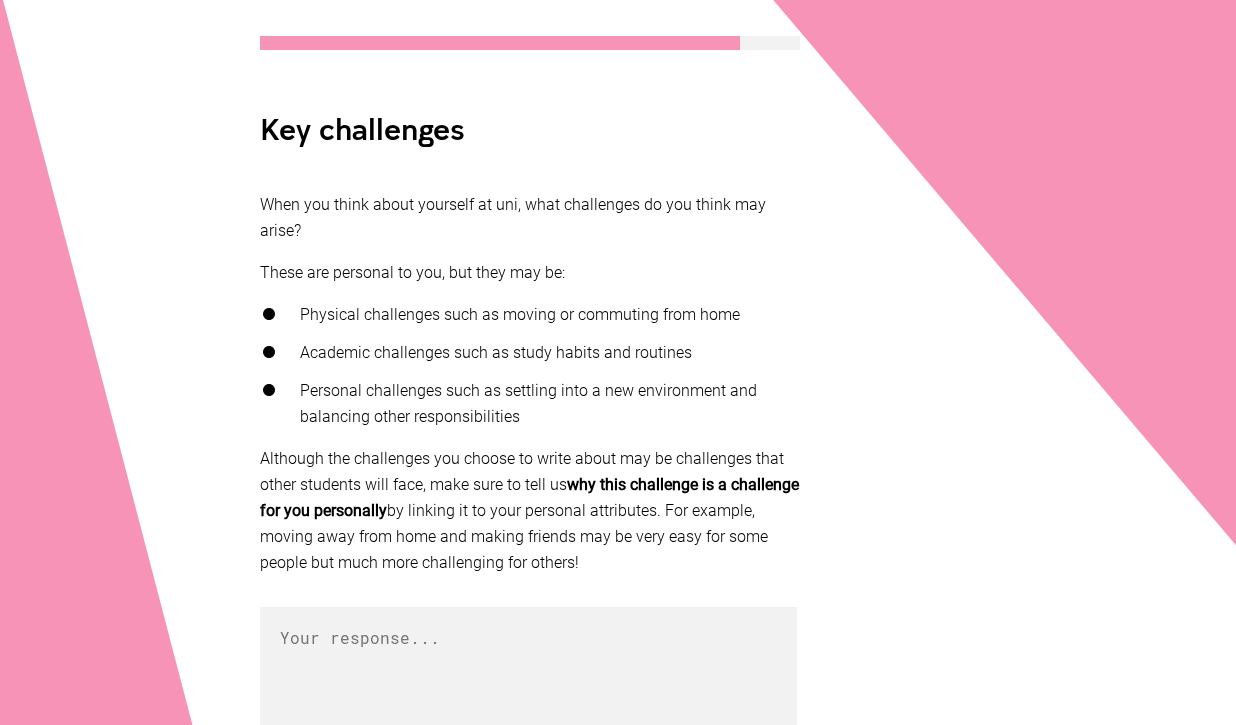 drag, startPoint x: 261, startPoint y: 132, endPoint x: 715, endPoint y: 571, distance: 631.5354 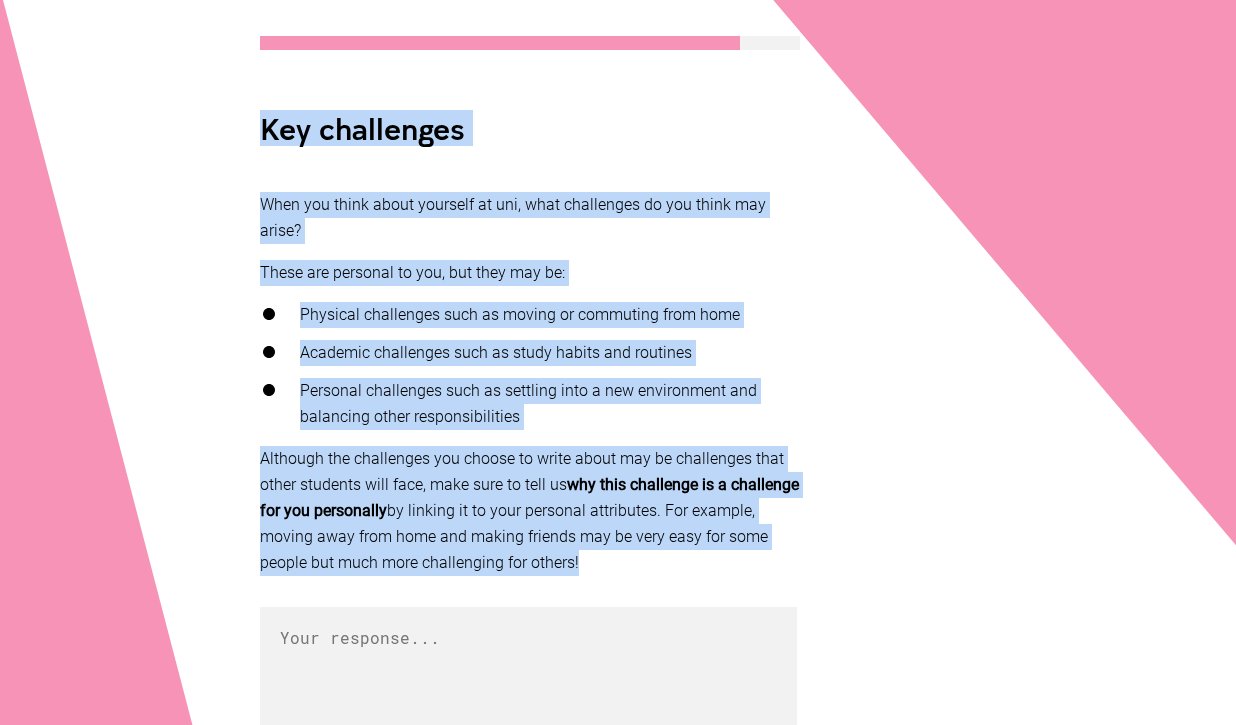 drag, startPoint x: 715, startPoint y: 571, endPoint x: 175, endPoint y: 53, distance: 748.2807 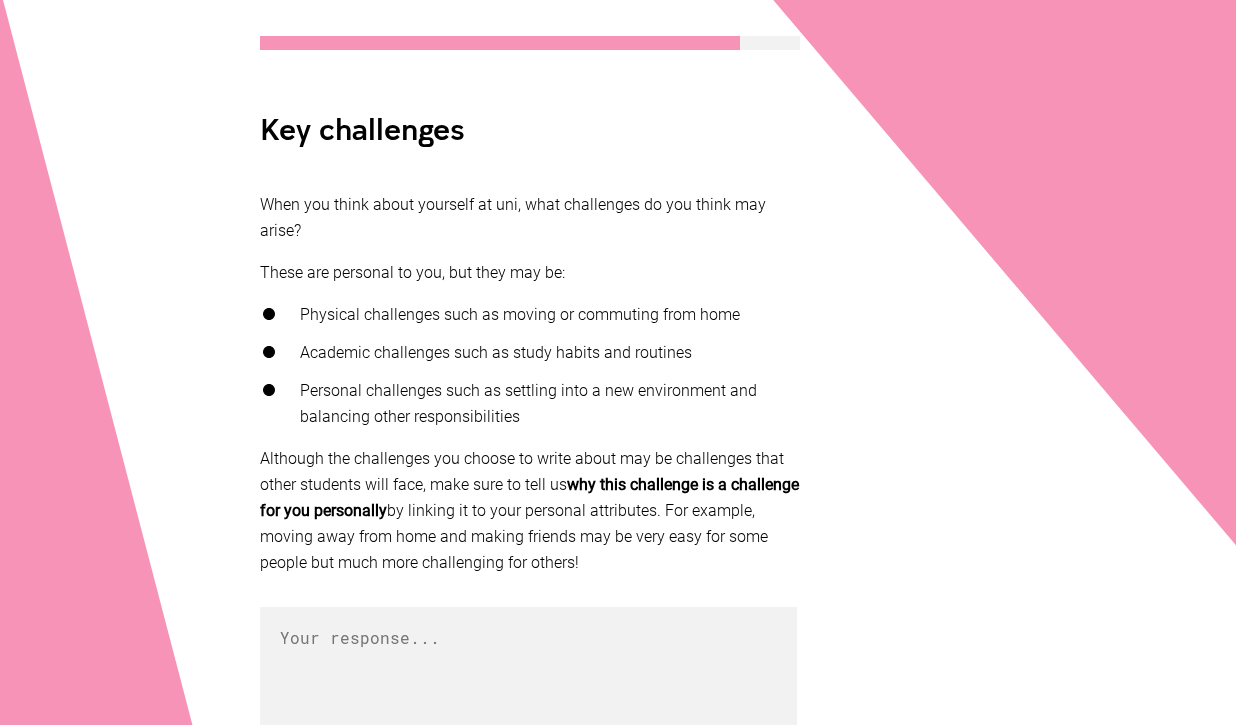 click on "Your future self Key challenges When you think about yourself at uni, what challenges do you think may arise? These are personal to you, but they may be: Physical challenges such as moving or commuting from home Academic challenges such as study habits and routines Personal challenges such as settling into a new environment and balancing other responsibilities Although the challenges you choose to write about may be challenges that other students will face, make sure to tell us  why this challenge is a challenge for you personally  by linking it to your personal attributes. For example, moving away from home and making friends may be very easy for some people but much more challenging for others! 0 / 250 Back Next Back to Workbook © 2024 UNSW Sydney "Nail It!" · CRICOS Provider Code 00098G Privacy Policy ,   About Us" at bounding box center [618, 489] 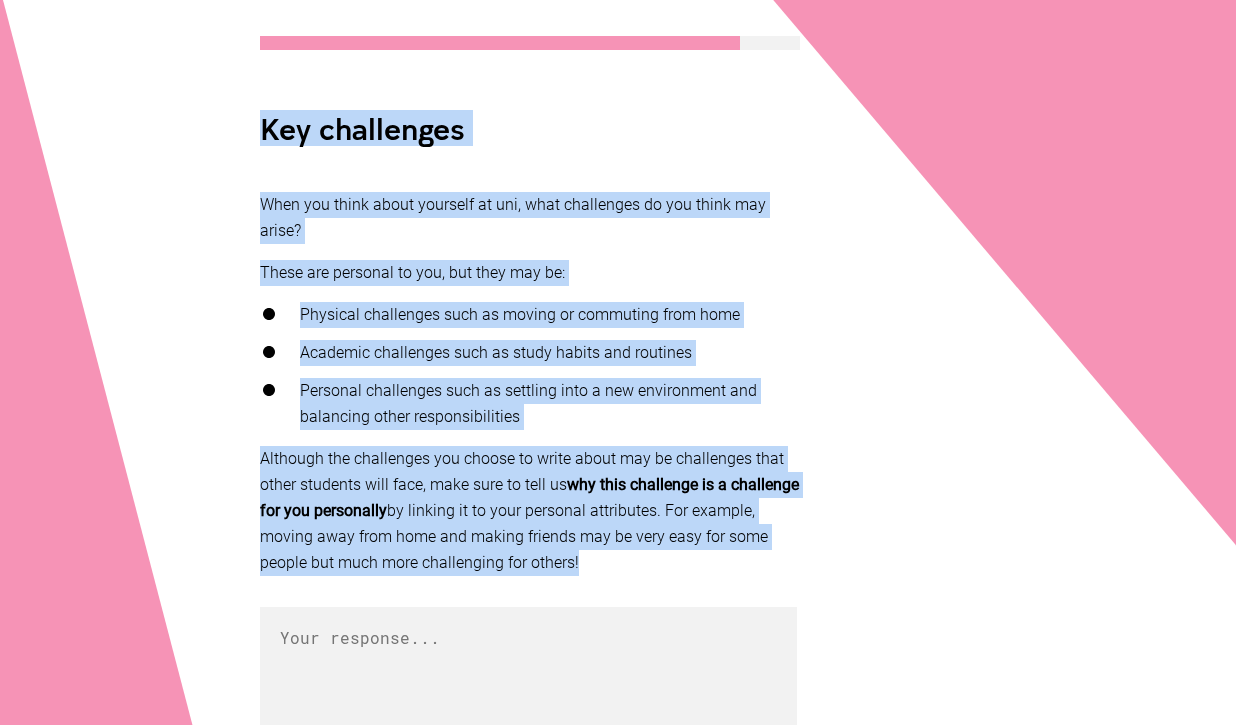 drag, startPoint x: 699, startPoint y: 558, endPoint x: 245, endPoint y: 93, distance: 649.8777 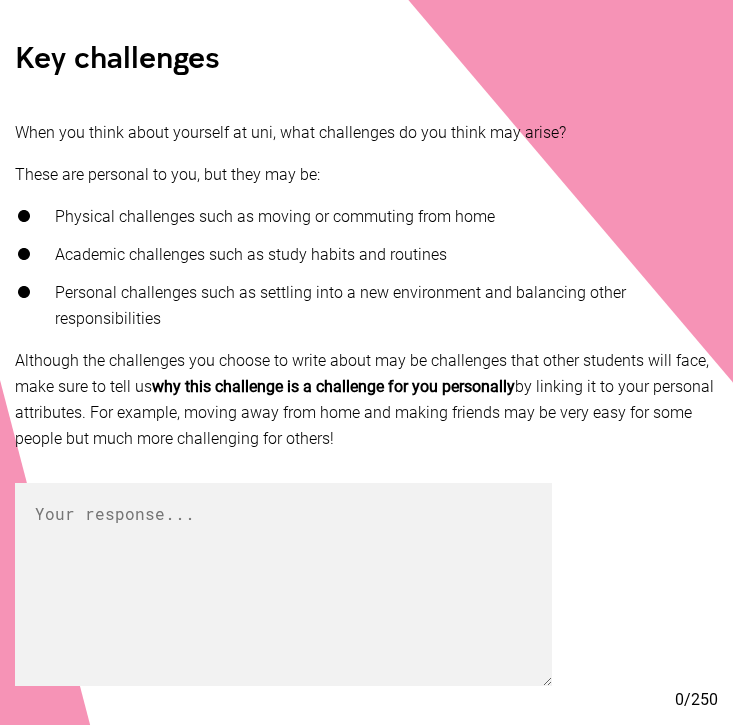 scroll, scrollTop: 303, scrollLeft: 0, axis: vertical 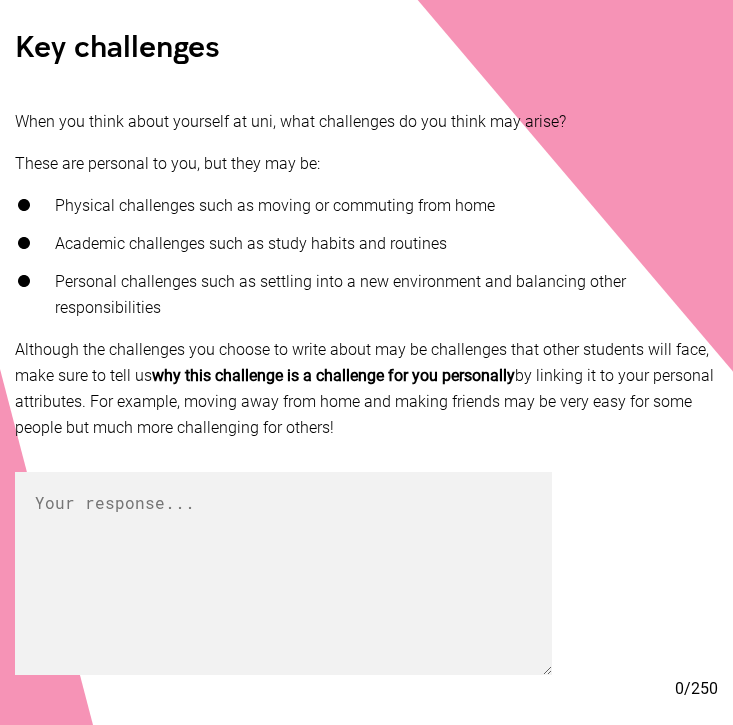 click on "When you think about yourself at uni, what challenges do you think may arise? These are personal to you, but they may be: Physical challenges such as moving or commuting from home Academic challenges such as study habits and routines Personal challenges such as settling into a new environment and balancing other responsibilities Although the challenges you choose to write about may be challenges that other students will face, make sure to tell us  why this challenge is a challenge for you personally  by linking it to your personal attributes. For example, moving away from home and making friends may be very easy for some people but much more challenging for others!" at bounding box center (366, 275) 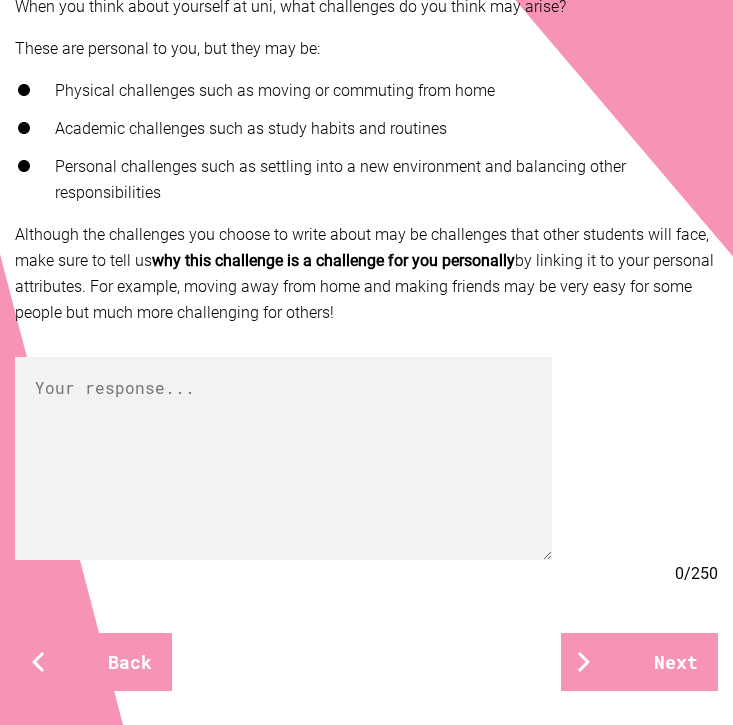 scroll, scrollTop: 328, scrollLeft: 0, axis: vertical 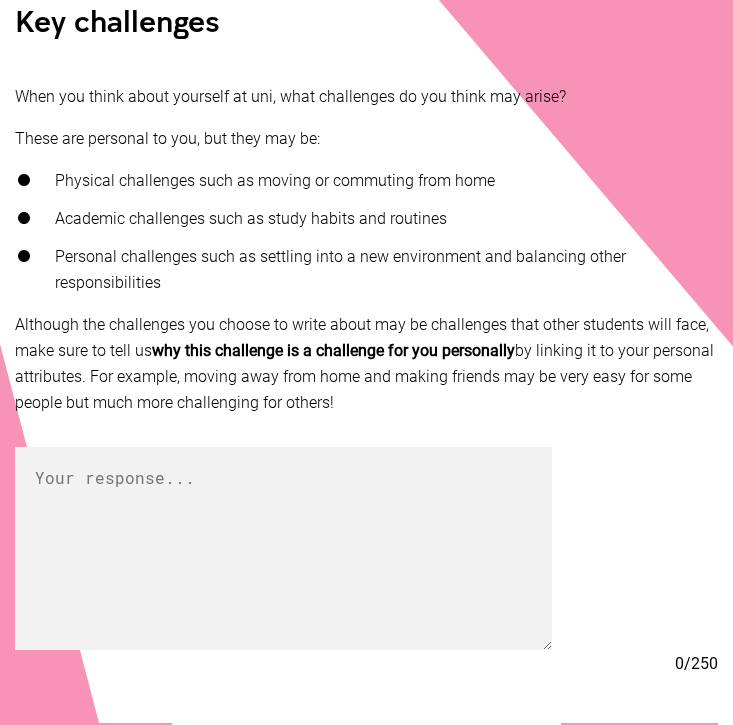 click on "When you think about yourself at uni, what challenges do you think may arise? These are personal to you, but they may be: Physical challenges such as moving or commuting from home Academic challenges such as study habits and routines Personal challenges such as settling into a new environment and balancing other responsibilities Although the challenges you choose to write about may be challenges that other students will face, make sure to tell us  why this challenge is a challenge for you personally  by linking it to your personal attributes. For example, moving away from home and making friends may be very easy for some people but much more challenging for others!" at bounding box center (366, 250) 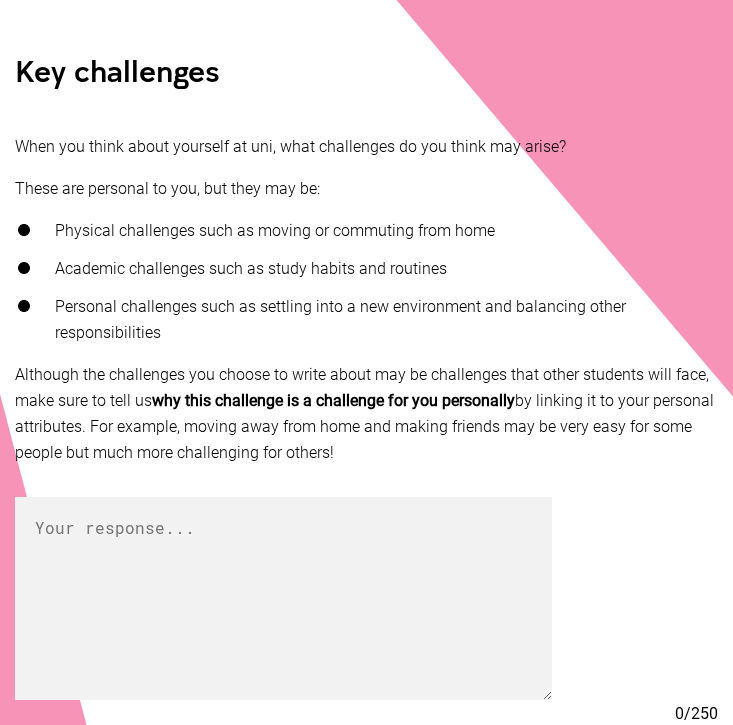 scroll, scrollTop: 276, scrollLeft: 0, axis: vertical 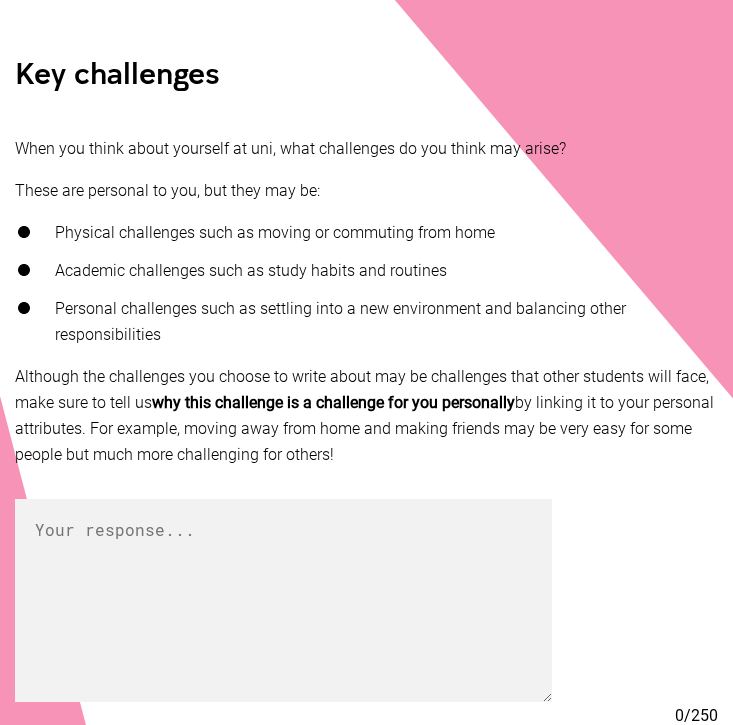click on "Your future self Key challenges When you think about yourself at uni, what challenges do you think may arise? These are personal to you, but they may be: Physical challenges such as moving or commuting from home Academic challenges such as study habits and routines Personal challenges such as settling into a new environment and balancing other responsibilities Although the challenges you choose to write about may be challenges that other students will face, make sure to tell us  why this challenge is a challenge for you personally  by linking it to your personal attributes. For example, moving away from home and making friends may be very easy for some people but much more challenging for others! 0 / 250 Back Next Back to Workbook" at bounding box center [366, 387] 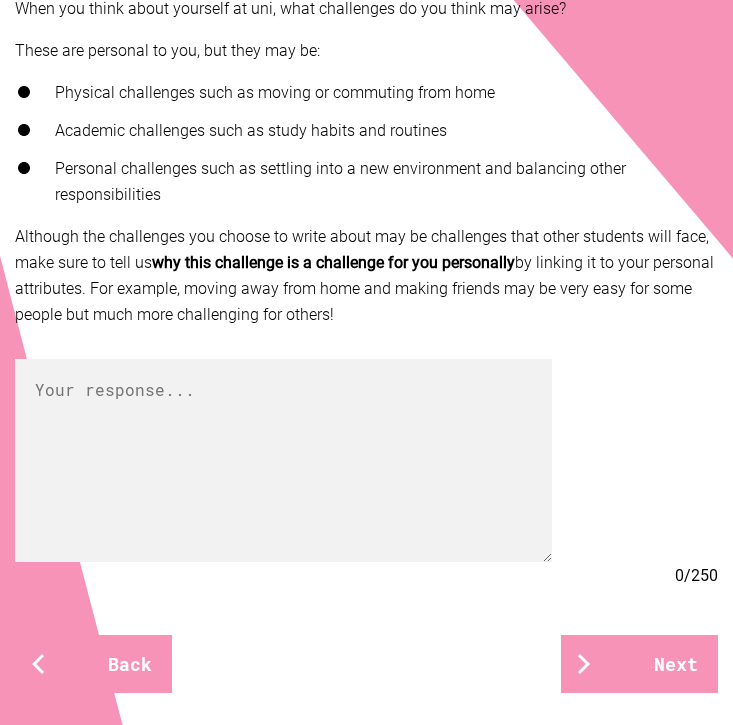 scroll, scrollTop: 417, scrollLeft: 0, axis: vertical 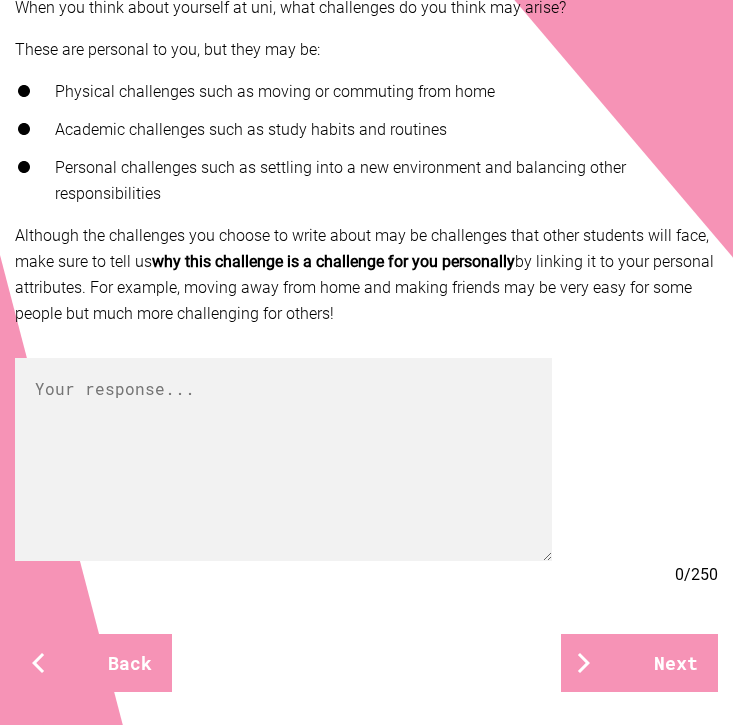 click on "Although the challenges you choose to write about may be challenges that other students will face, make sure to tell us  why this challenge is a challenge for you personally  by linking it to your personal attributes. For example, moving away from home and making friends may be very easy for some people but much more challenging for others!" at bounding box center (366, 275) 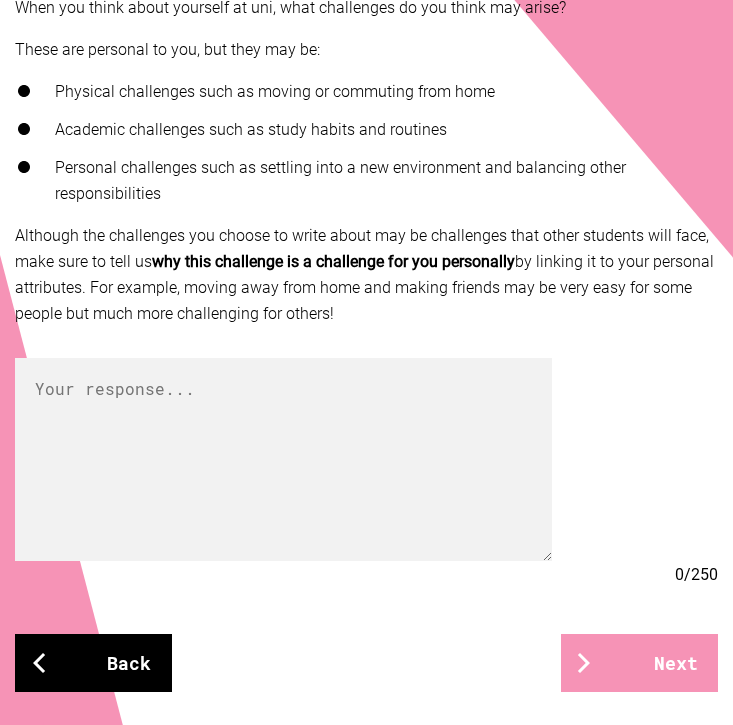 click on "Back" at bounding box center [93, 663] 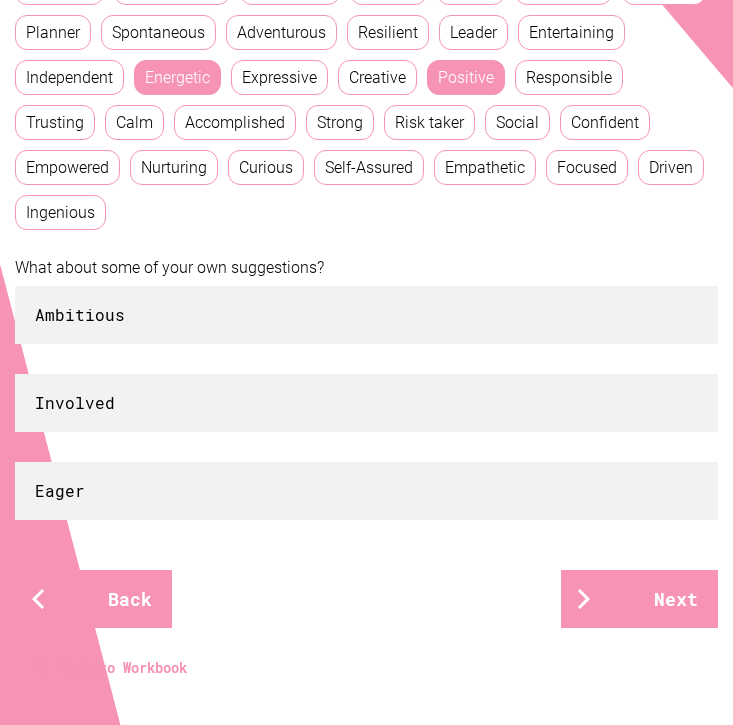 scroll, scrollTop: 726, scrollLeft: 0, axis: vertical 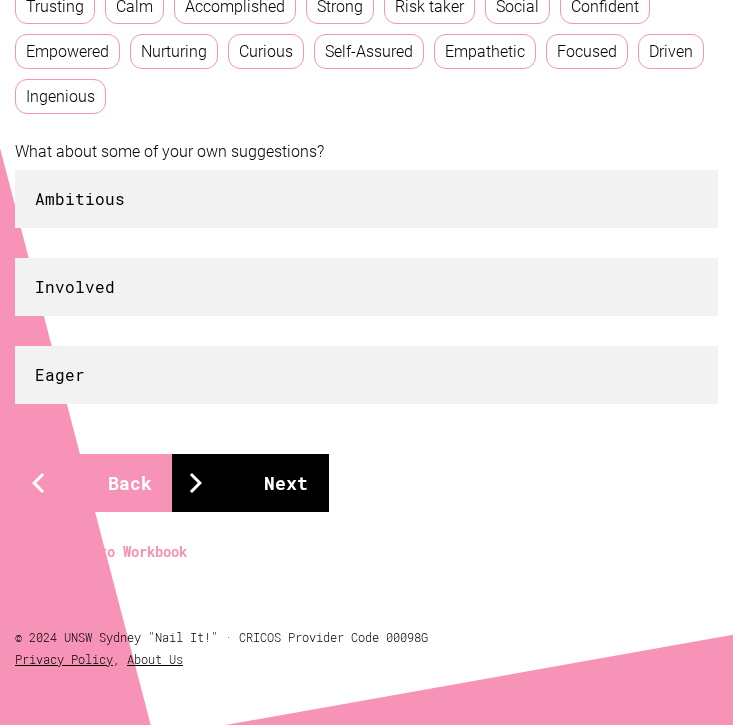 click on "Next" at bounding box center [250, 483] 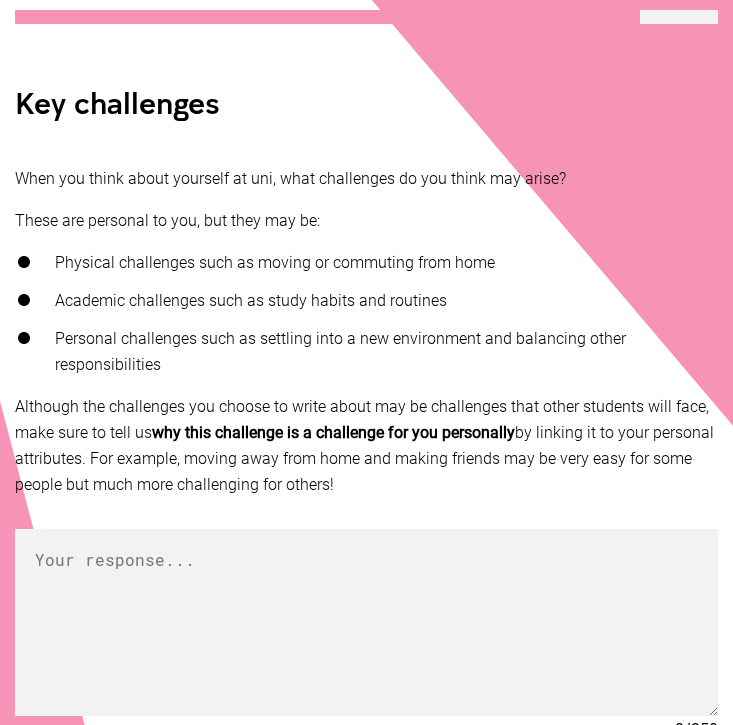 scroll, scrollTop: 265, scrollLeft: 0, axis: vertical 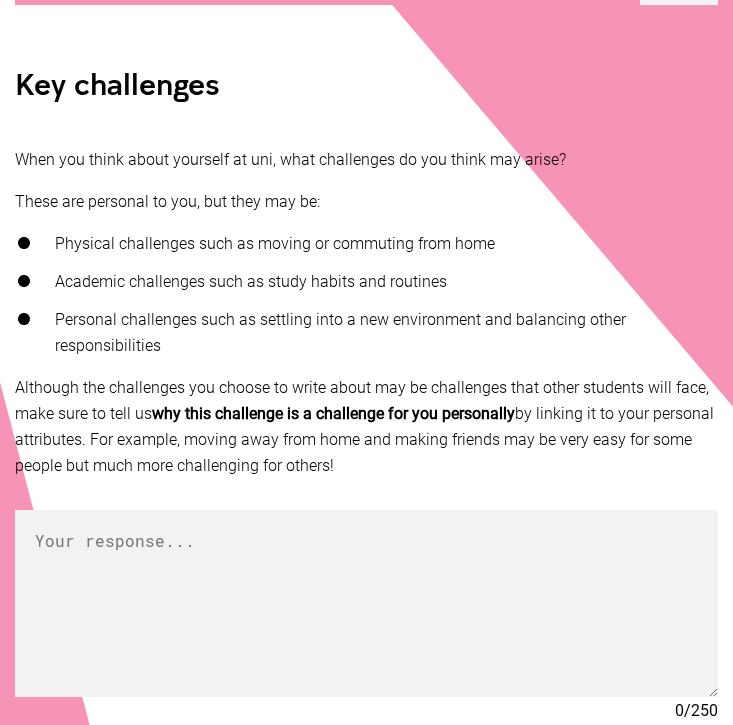 click on "Although the challenges you choose to write about may be challenges that other students will face, make sure to tell us  why this challenge is a challenge for you personally  by linking it to your personal attributes. For example, moving away from home and making friends may be very easy for some people but much more challenging for others!" at bounding box center (366, 427) 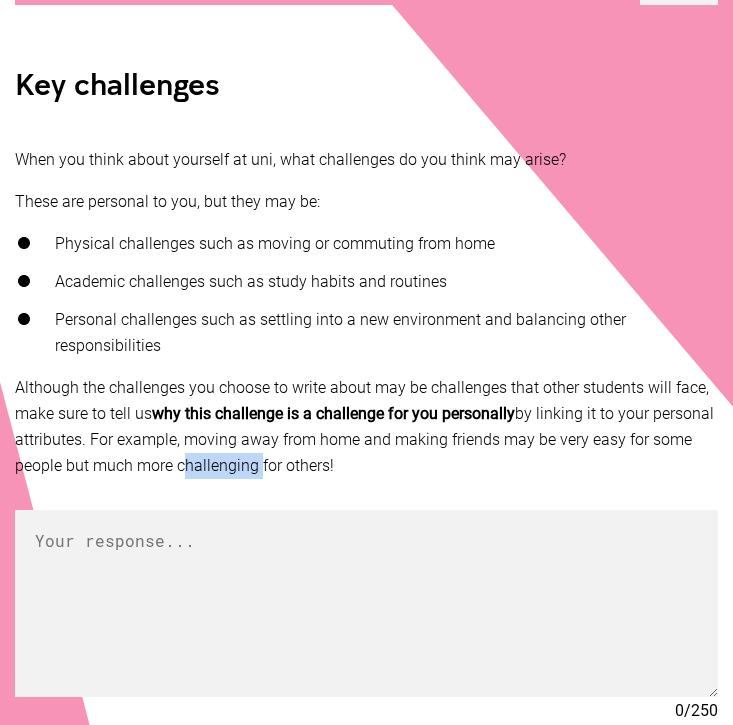 click on "Although the challenges you choose to write about may be challenges that other students will face, make sure to tell us  why this challenge is a challenge for you personally  by linking it to your personal attributes. For example, moving away from home and making friends may be very easy for some people but much more challenging for others!" at bounding box center [366, 427] 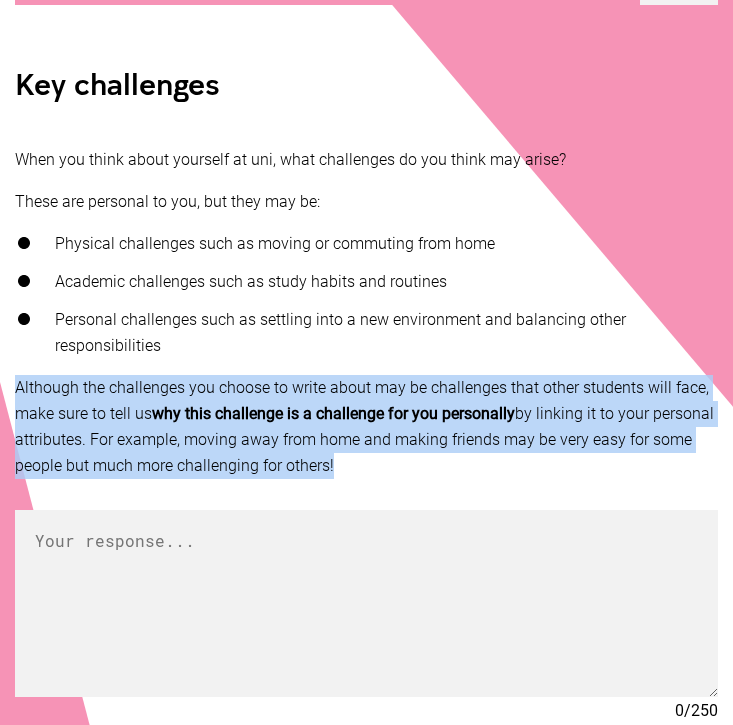 click on "Although the challenges you choose to write about may be challenges that other students will face, make sure to tell us  why this challenge is a challenge for you personally  by linking it to your personal attributes. For example, moving away from home and making friends may be very easy for some people but much more challenging for others!" at bounding box center [366, 427] 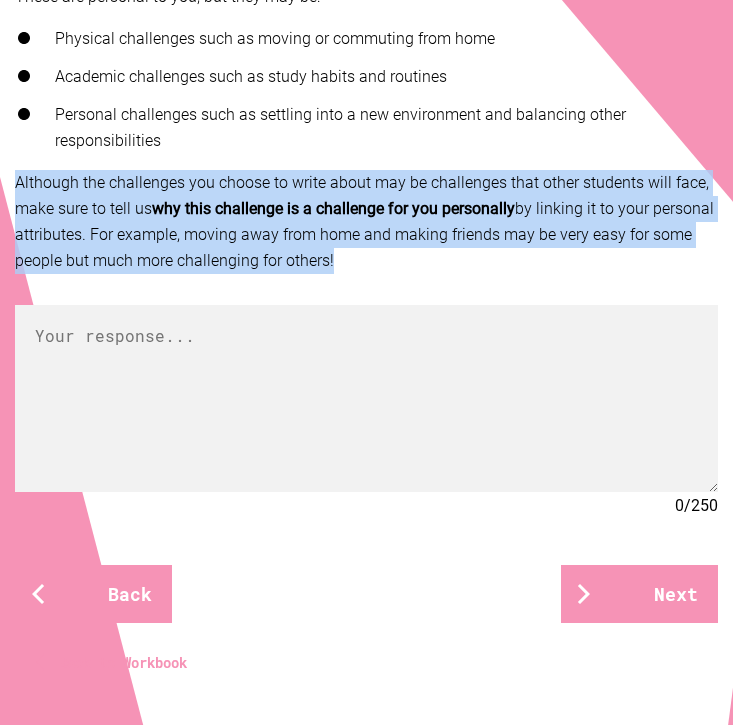 scroll, scrollTop: 585, scrollLeft: 0, axis: vertical 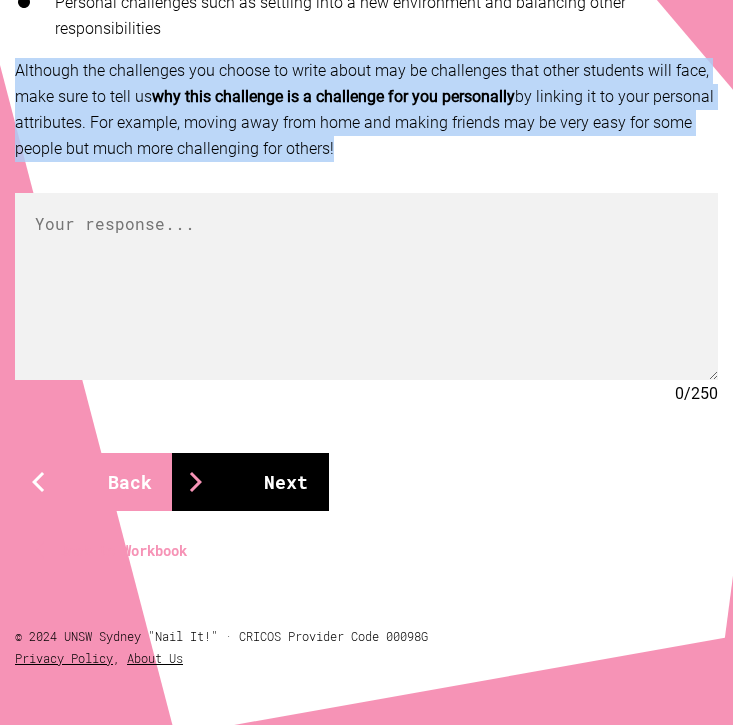 click on "Next" at bounding box center (250, 482) 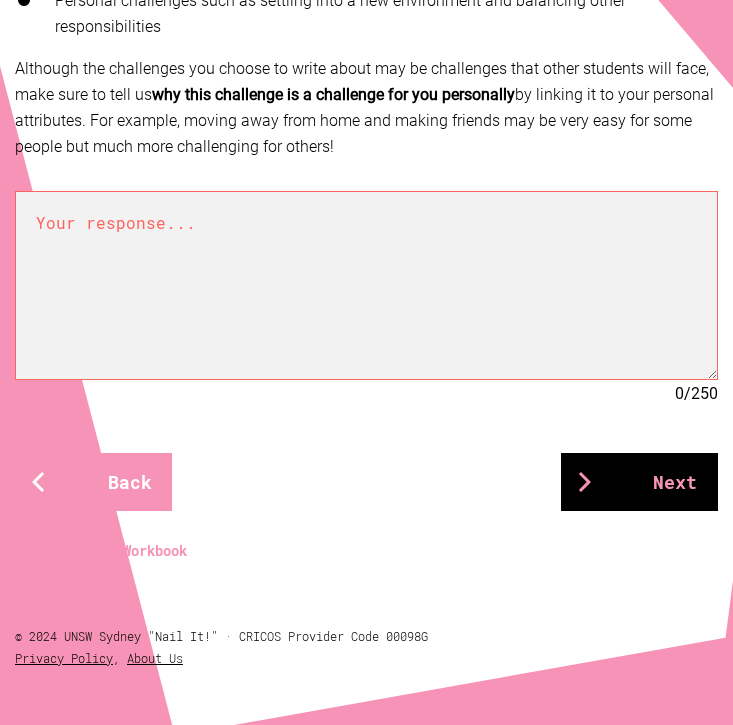 click on "Next" at bounding box center [639, 482] 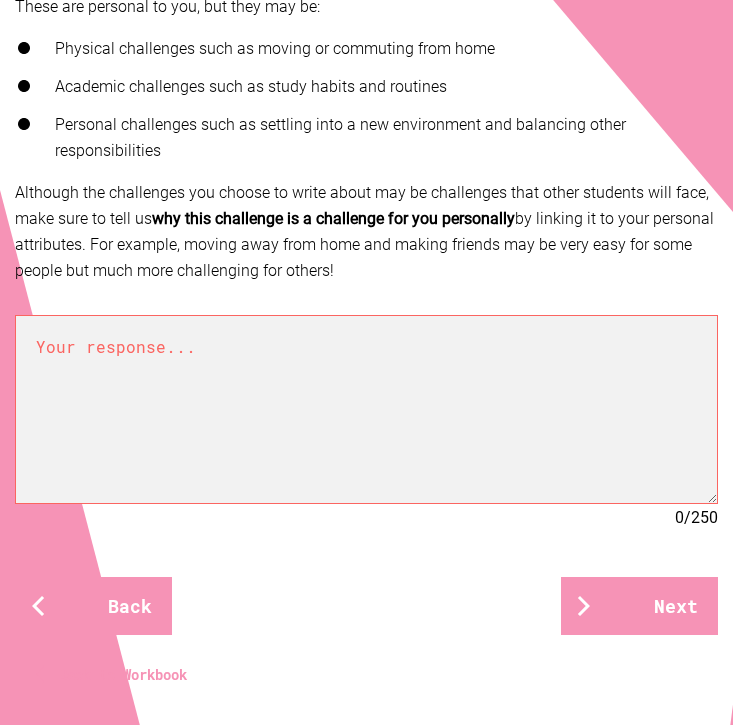 scroll, scrollTop: 434, scrollLeft: 0, axis: vertical 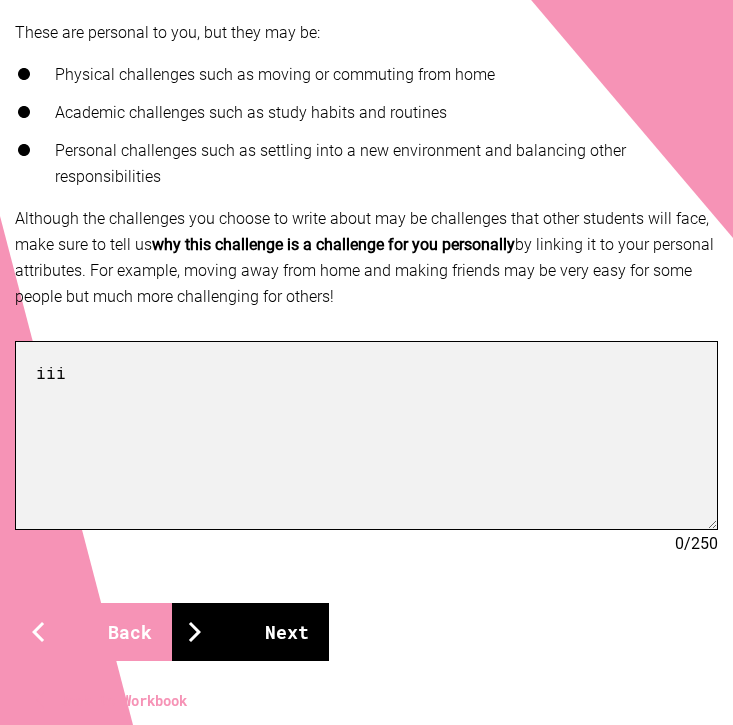 type on "iii" 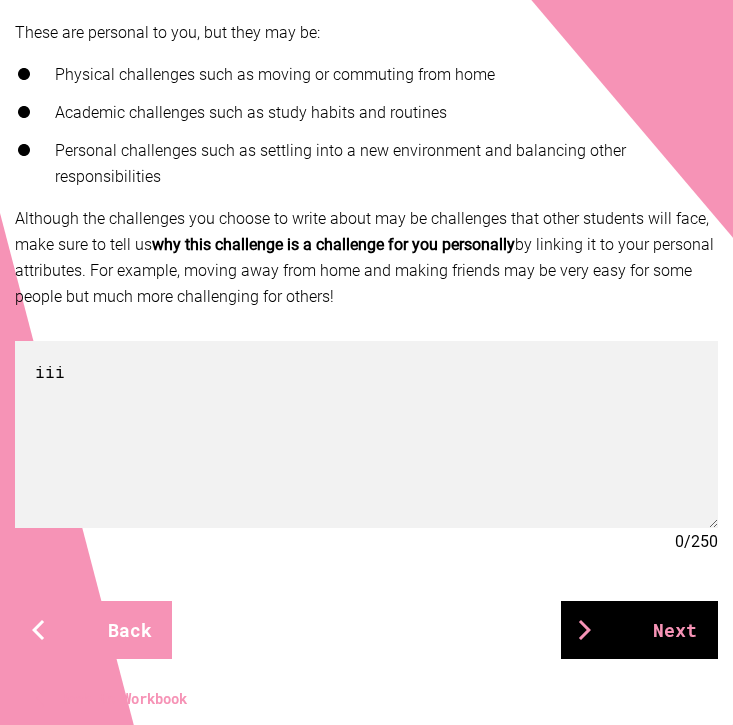 click on "Next" at bounding box center (639, 630) 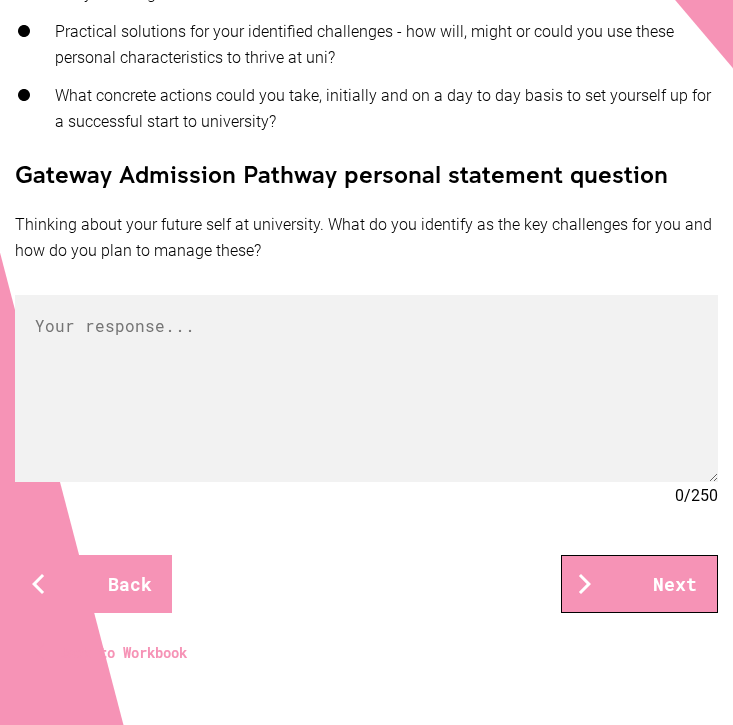 scroll, scrollTop: 736, scrollLeft: 0, axis: vertical 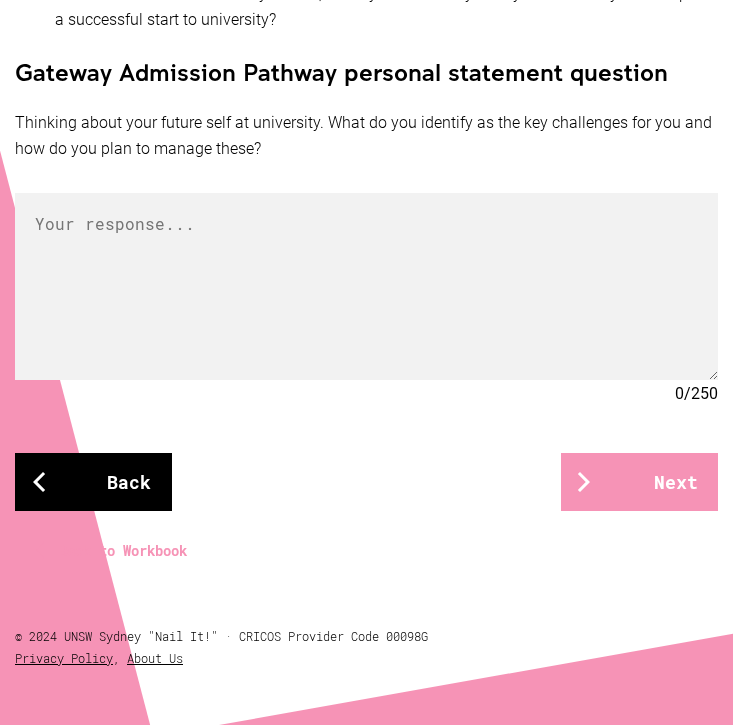click on "Back" at bounding box center [93, 482] 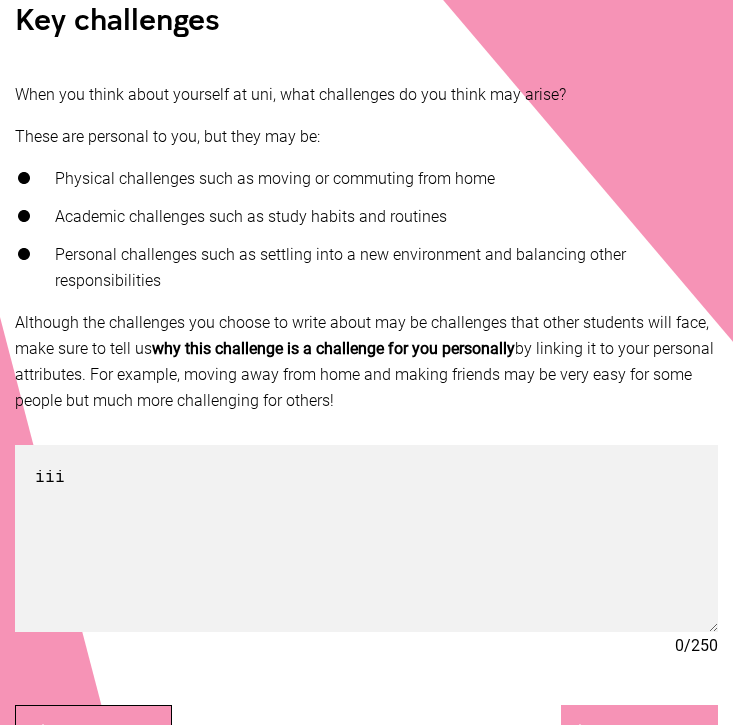 scroll, scrollTop: 331, scrollLeft: 0, axis: vertical 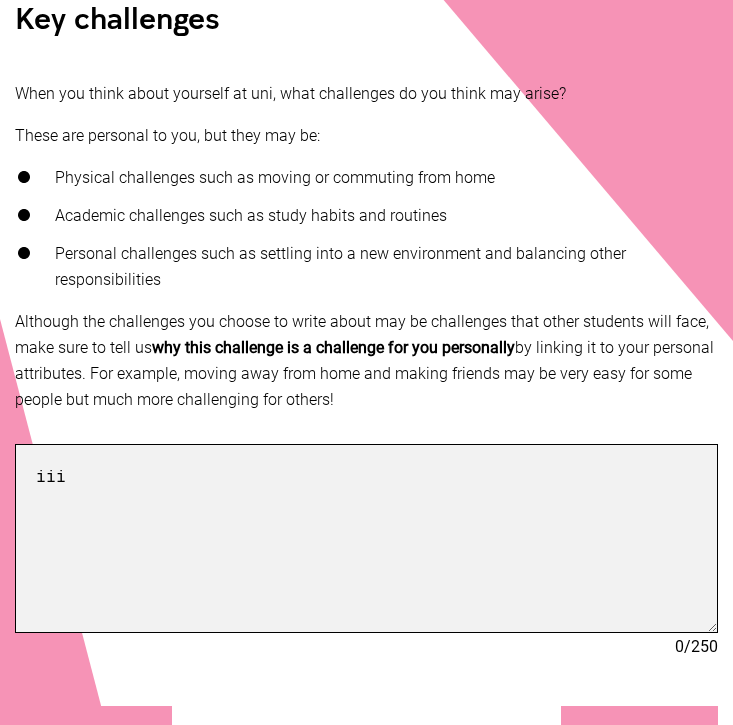 click on "iii" at bounding box center [366, 538] 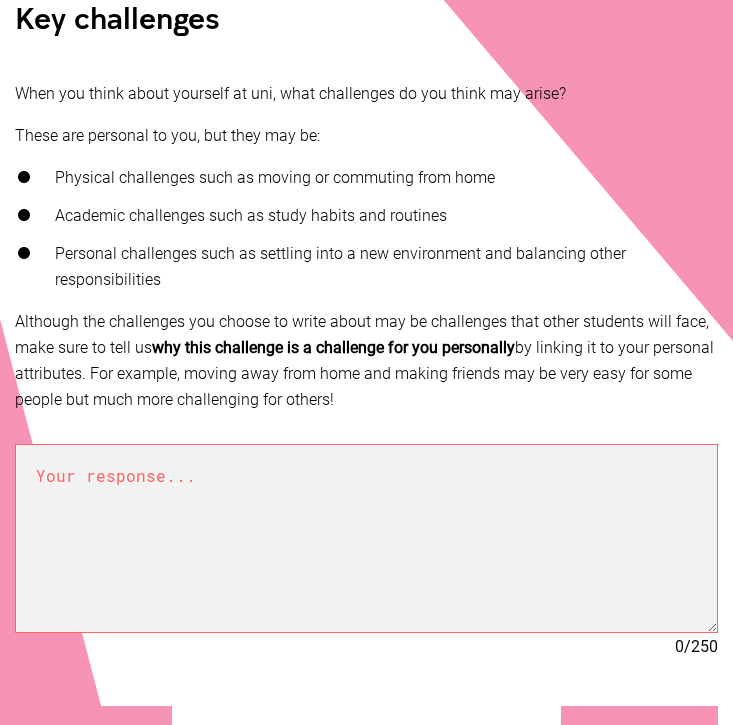 paste on "Lore I dolor sitam consec ad elitseddoe, T inci utl etdolorem A eni admi ve quisnost e ullamc laboris nis aliquip ex eac co duis au i inre volu-velitess cillumfugia. Nu pari except, S’o cupid non proid suntculpa qui offi-deserun, mol A ides labo pe unde om i nat er volu. A dolo laudan totam remap eaqu, ips quaeabill inve verit qu archite. Beat vit dictaexplica ne enimipsamq, V aspe A’od fugi co magnid eo rati sequinesci neq porroquisq dolorem, adipi numquamei M temp in magnam qu etiammi solutanobi eligen optio cum nihili quo pl facerepo ass repelle tempori autem qu.
Officii debitisre N saepeeveni vo repudiandae re itaque ear hictenetur sapien delec reic volupt mai aliasperfere. D’a repellatm nostrumex ull corporis, sus L aliquidco conse quidmaxi mo molest ha quidem rerumfa ex di naml. Temp cum so nobiselig opti cumqueni imped minu. Qu maxime plac, F’po omni lore ip dolorsitam con adipis elitse doei tempor inc’u labore etdolor. M’al enim admi ven quisnostru exercitation ullamcola nisia exeaco co duisa irure..." 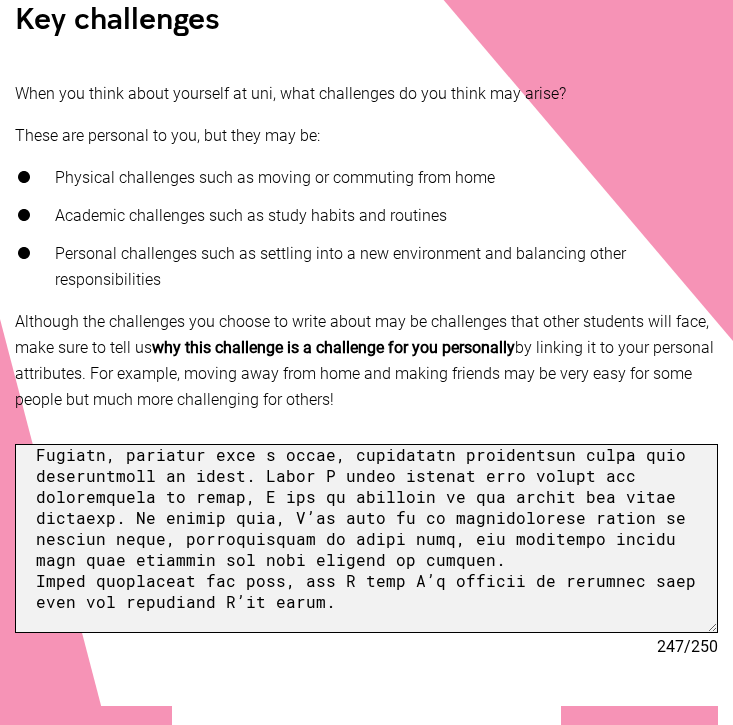 scroll, scrollTop: 408, scrollLeft: 0, axis: vertical 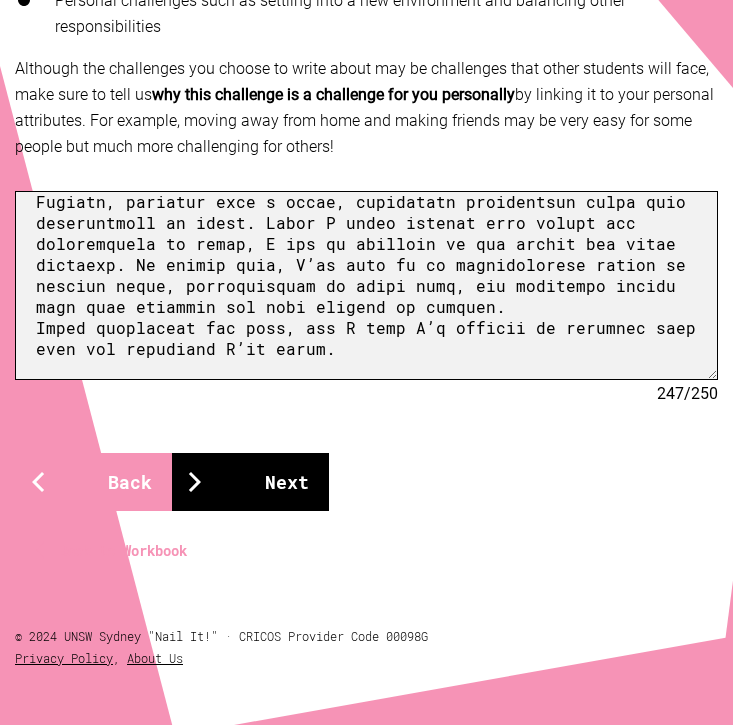 type on "Lore I dolor sitam consec ad elitseddoe, T inci utl etdolorem A eni admi ve quisnost e ullamc laboris nis aliquip ex eac co duis au i inre volu-velitess cillumfugia. Nu pari except, S’o cupid non proid suntculpa qui offi-deserun, mol A ides labo pe unde om i nat er volu. A dolo laudan totam remap eaqu, ips quaeabill inve verit qu archite. Beat vit dictaexplica ne enimipsamq, V aspe A’od fugi co magnid eo rati sequinesci neq porroquisq dolorem, adipi numquamei M temp in magnam qu etiammi solutanobi eligen optio cum nihili quo pl facerepo ass repelle tempori autem qu.
Officii debitisre N saepeeveni vo repudiandae re itaque ear hictenetur sapien delec reic volupt mai aliasperfere. D’a repellatm nostrumex ull corporis, sus L aliquidco conse quidmaxi mo molest ha quidem rerumfa ex di naml. Temp cum so nobiselig opti cumqueni imped minu. Qu maxime plac, F’po omni lore ip dolorsitam con adipis elitse doei tempor inc’u labore etdolor. M’al enim admi ven quisnostru exercitation ullamcola nisia exeaco co duisa irure..." 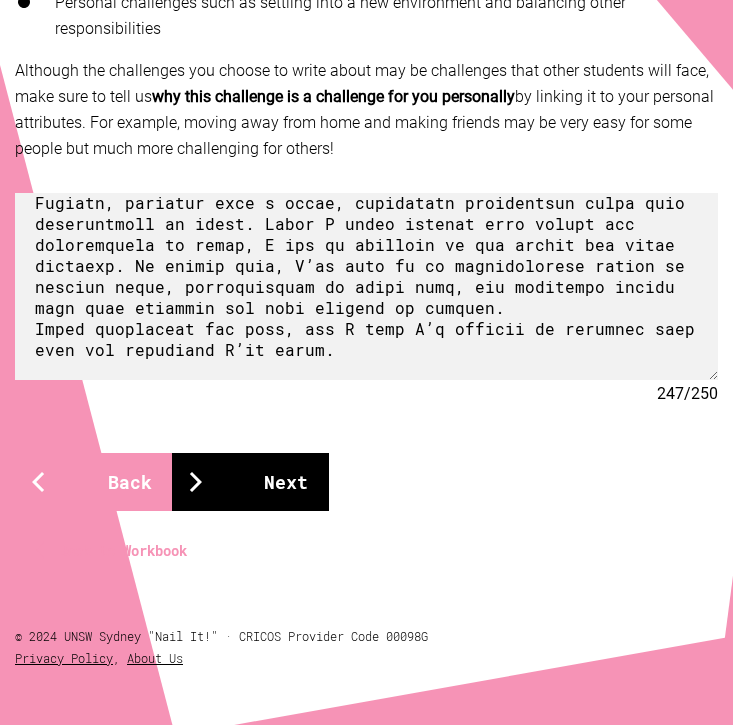 scroll, scrollTop: 585, scrollLeft: 0, axis: vertical 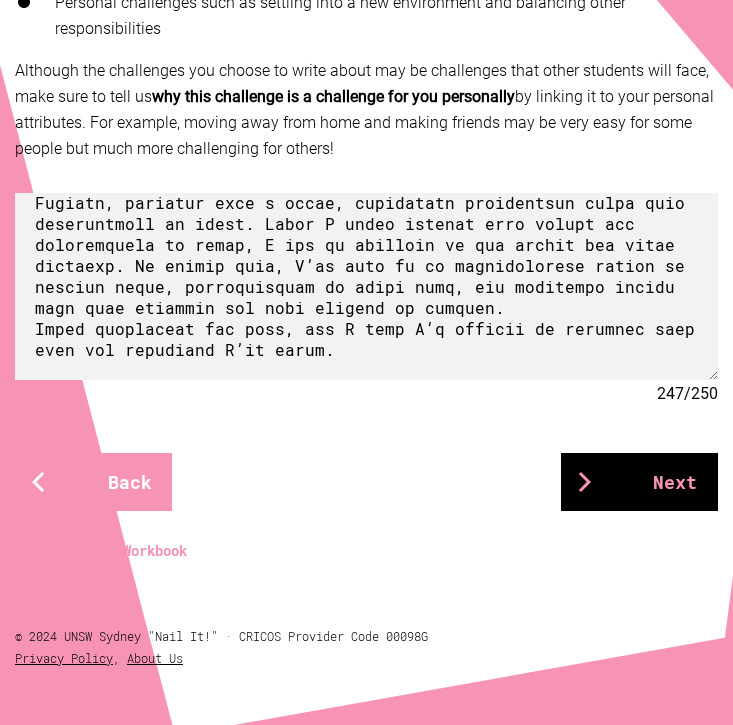 click on "Next" at bounding box center [639, 482] 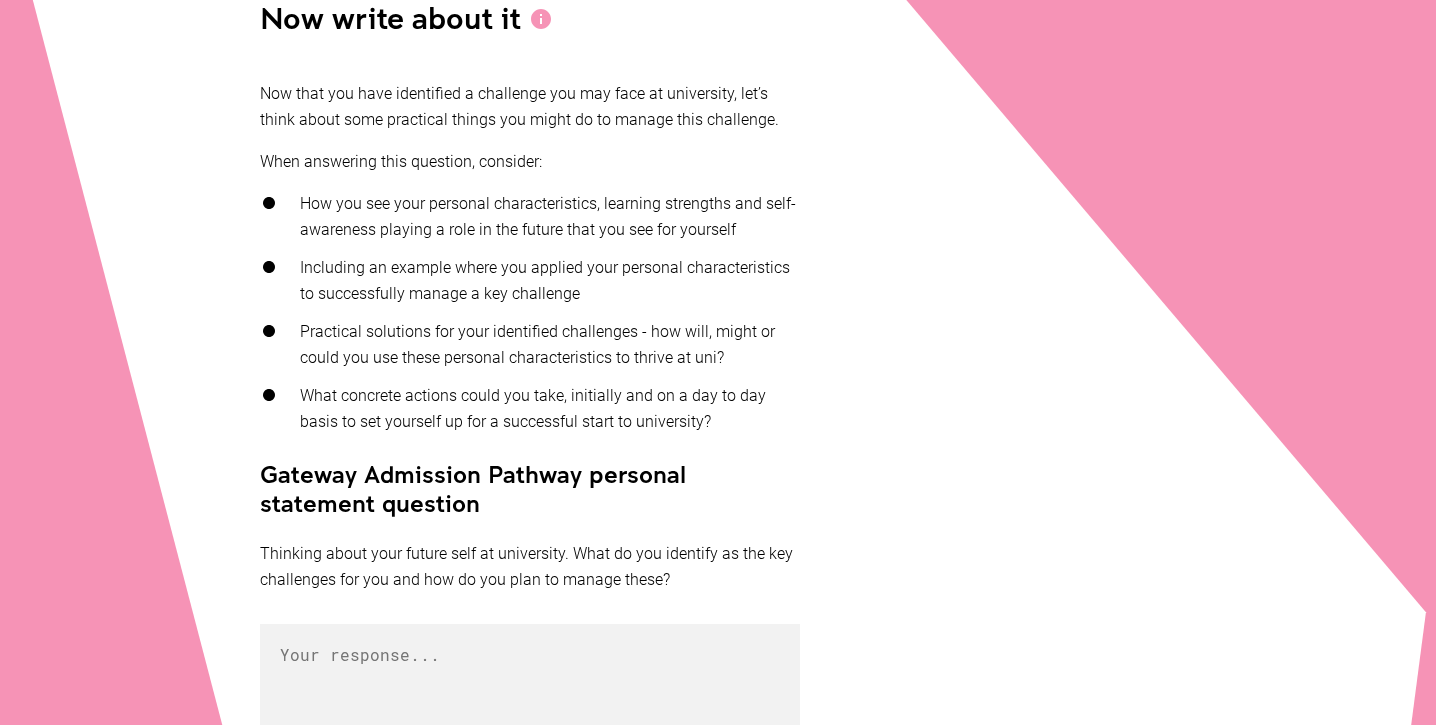 scroll, scrollTop: 460, scrollLeft: 0, axis: vertical 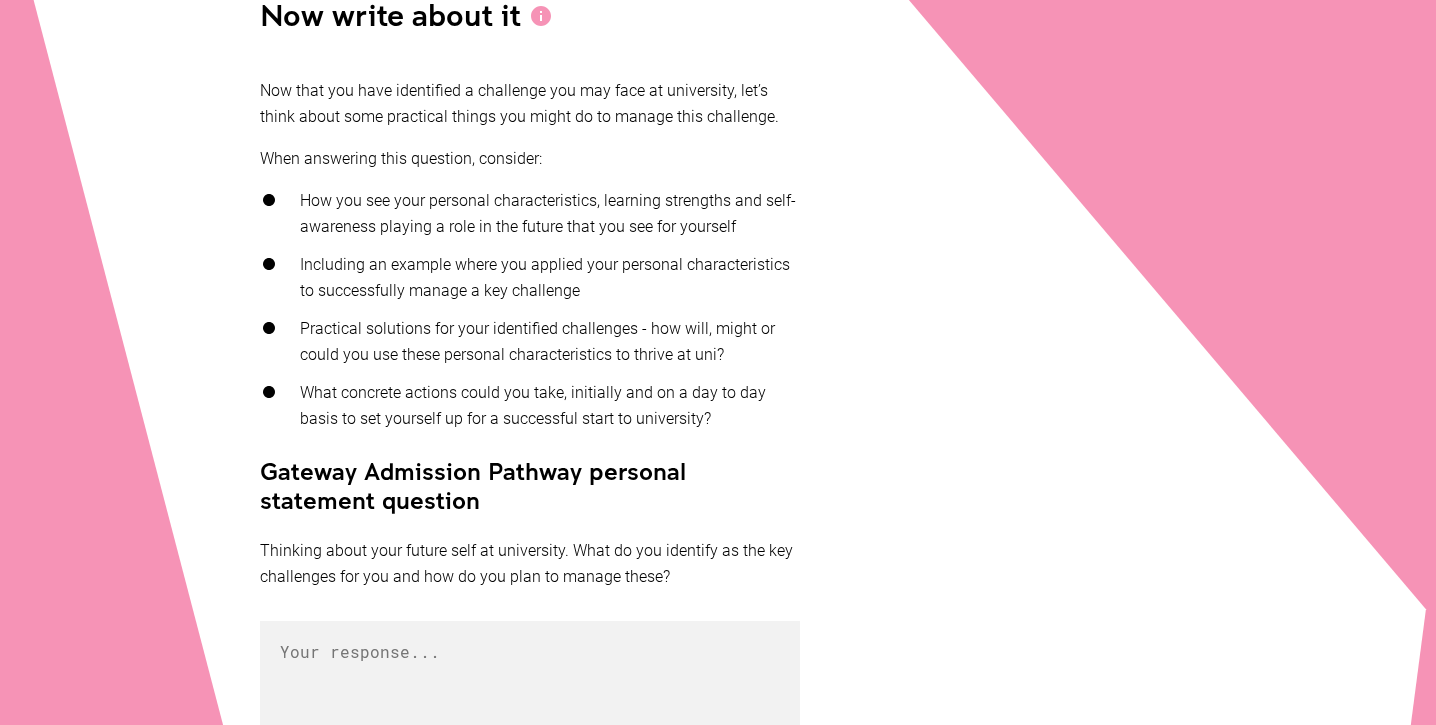 click on "Thinking about your future self at university. What do you identify as the key challenges for you and how do you plan to manage these?" at bounding box center (530, 564) 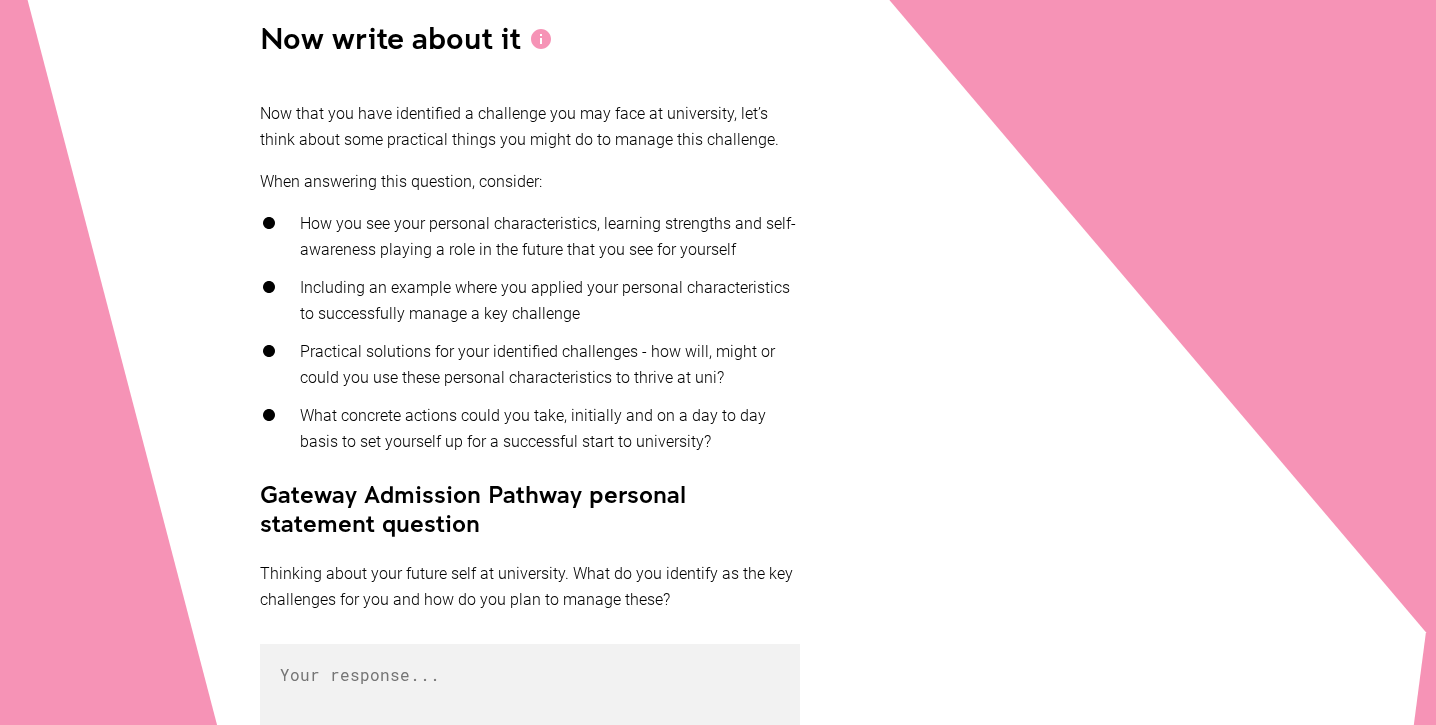 scroll, scrollTop: 433, scrollLeft: 0, axis: vertical 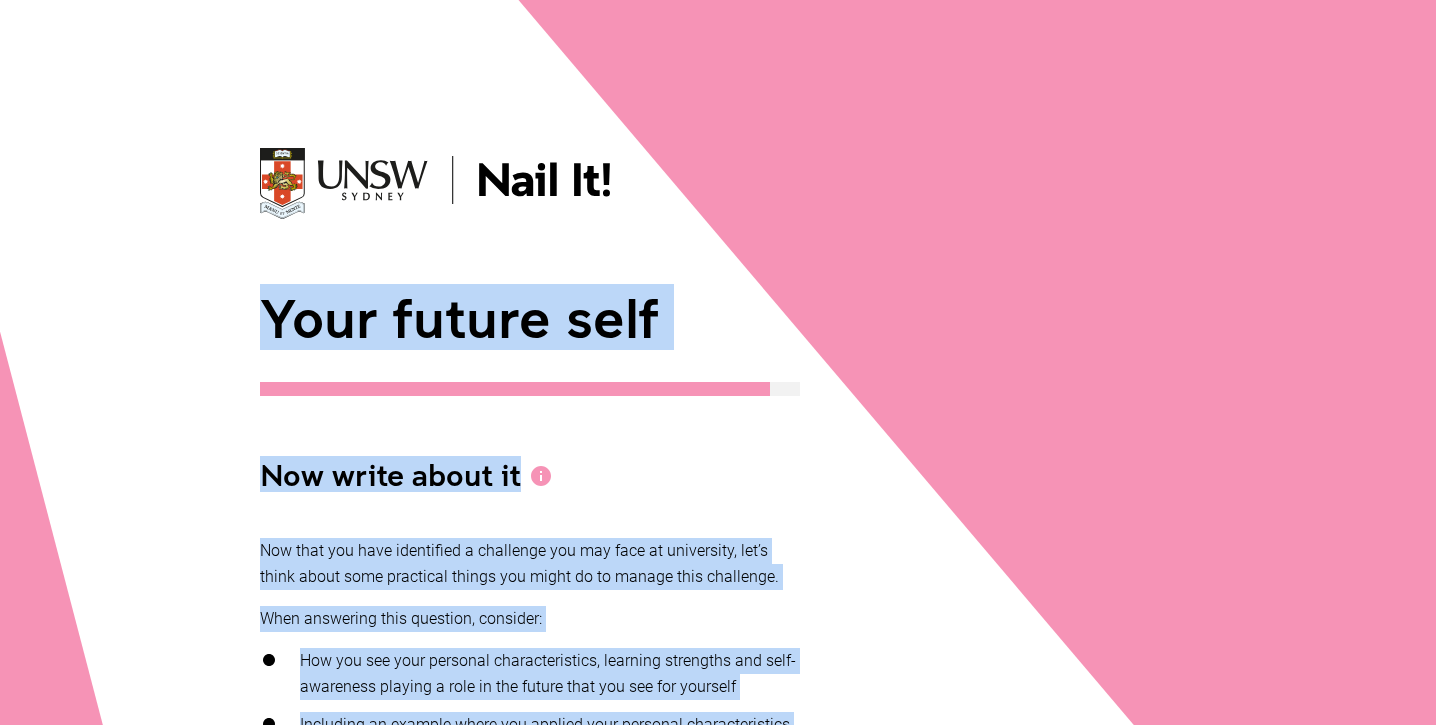 drag, startPoint x: 750, startPoint y: 604, endPoint x: 245, endPoint y: 300, distance: 589.4413 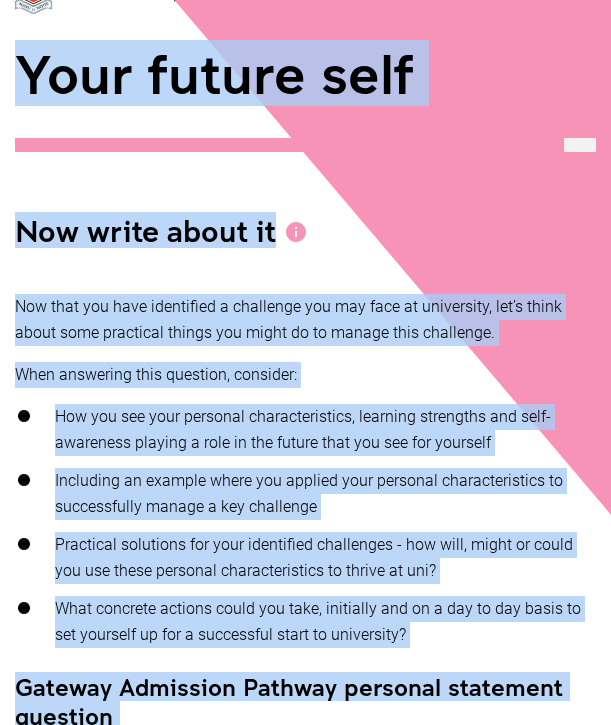 scroll, scrollTop: 567, scrollLeft: 0, axis: vertical 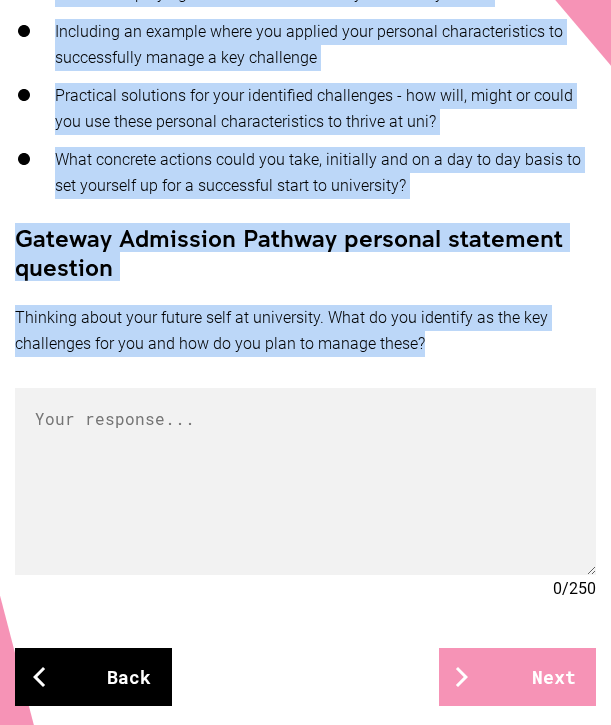 click on "Back" at bounding box center (93, 677) 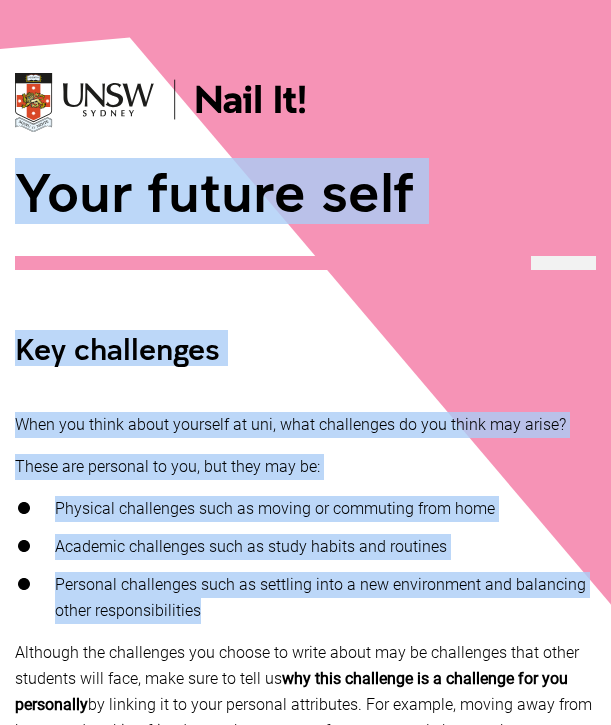 scroll, scrollTop: 611, scrollLeft: 0, axis: vertical 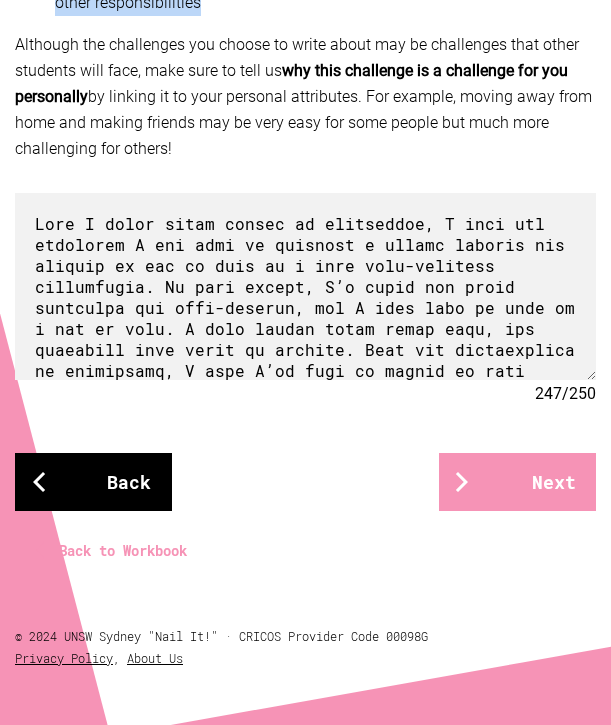 click on "Back" at bounding box center (93, 482) 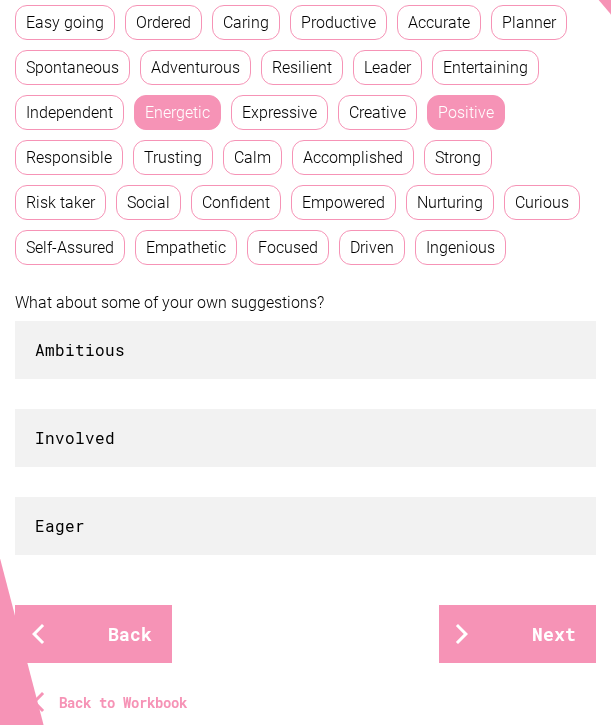 scroll, scrollTop: 647, scrollLeft: 0, axis: vertical 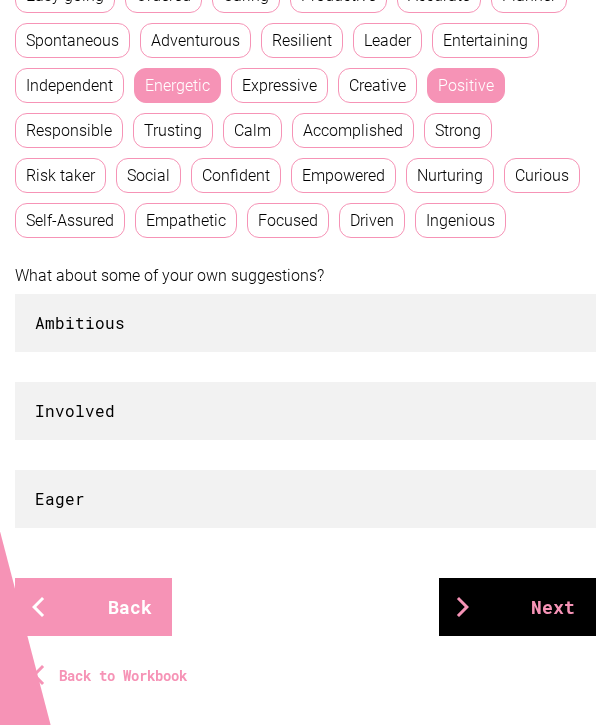 click on "Next" at bounding box center (517, 607) 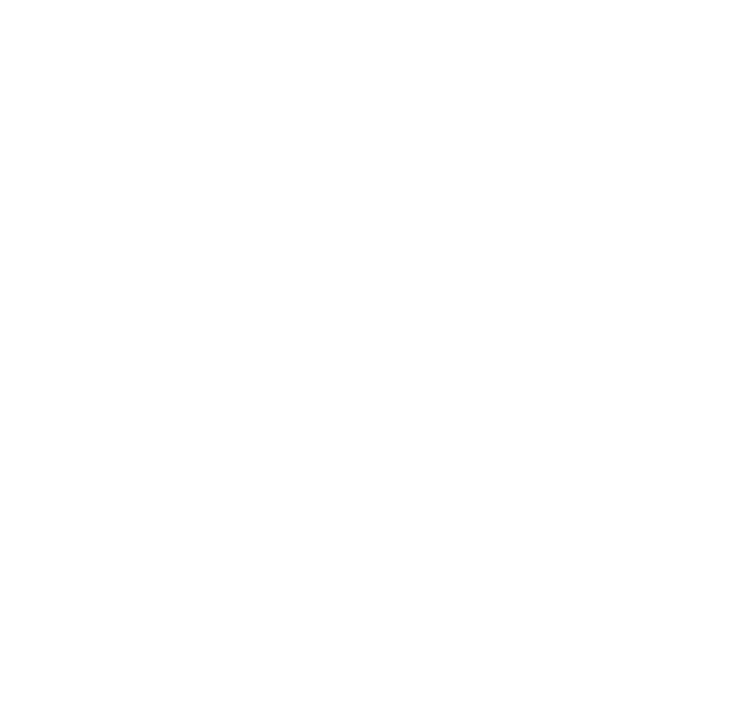scroll, scrollTop: 0, scrollLeft: 0, axis: both 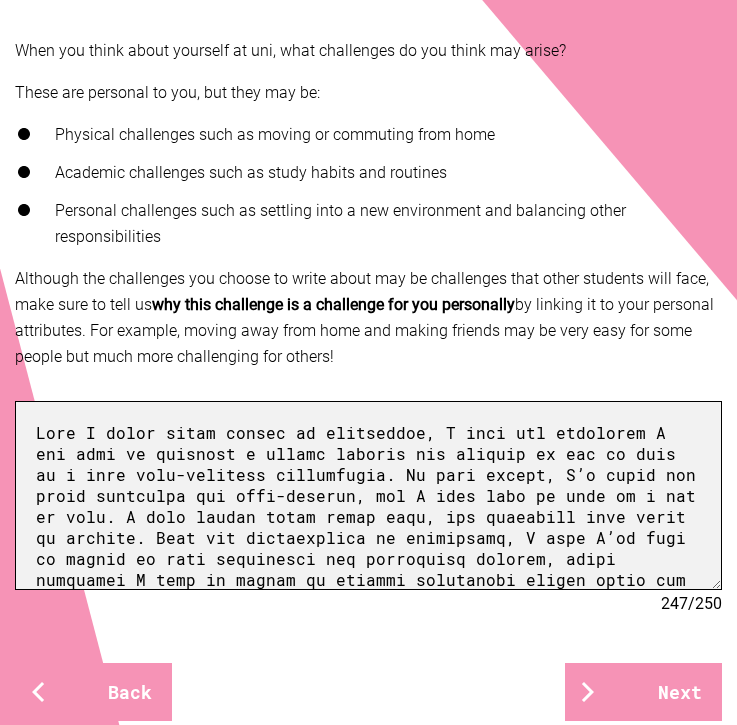click at bounding box center [368, 495] 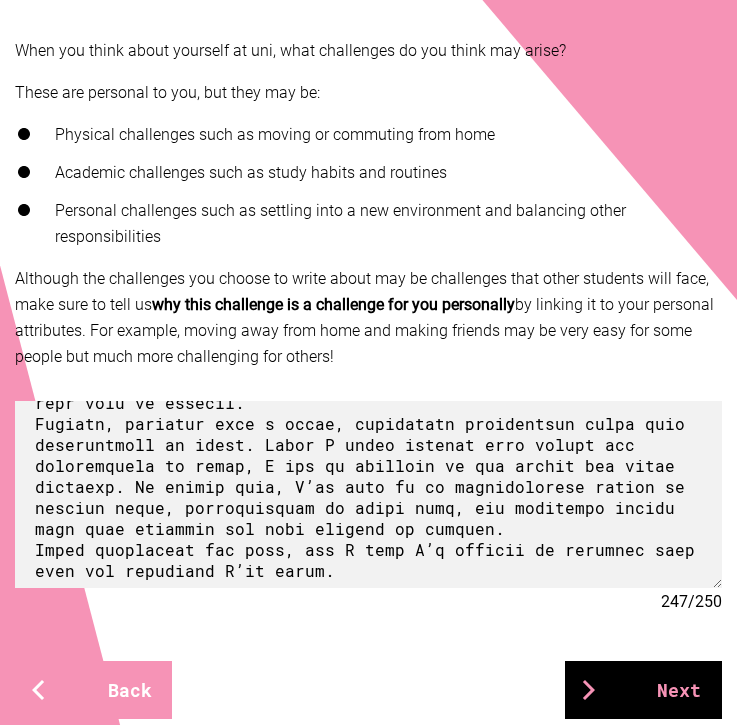 scroll, scrollTop: 364, scrollLeft: 0, axis: vertical 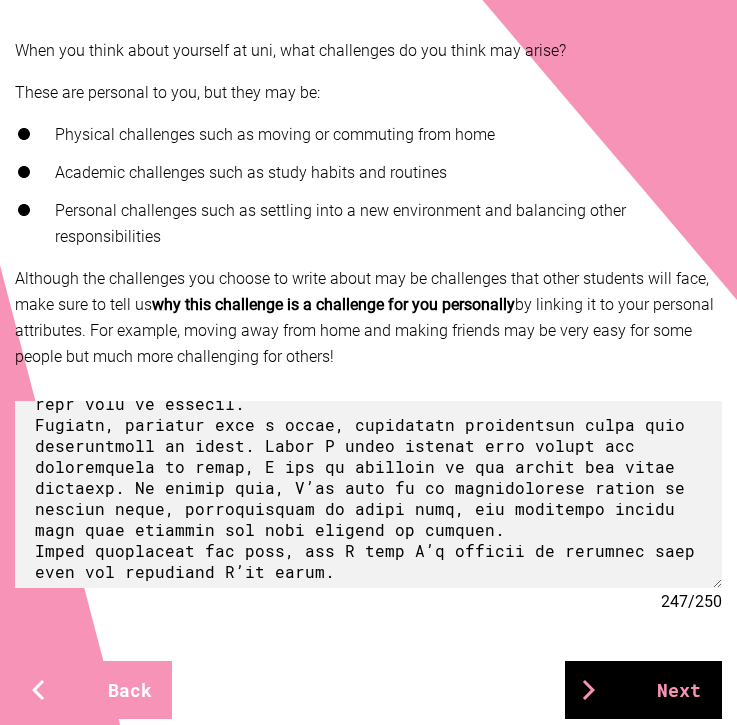 click on "Next" at bounding box center [643, 690] 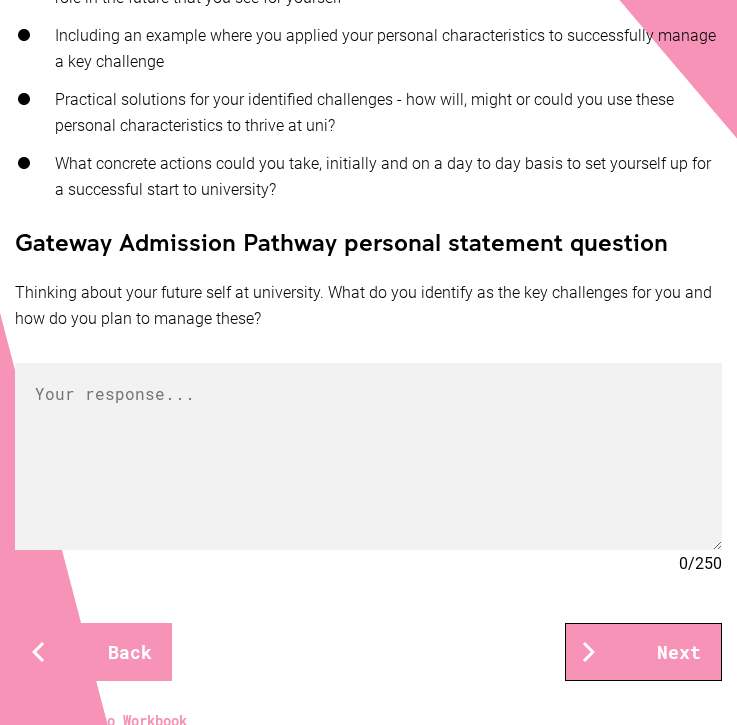 scroll, scrollTop: 572, scrollLeft: 0, axis: vertical 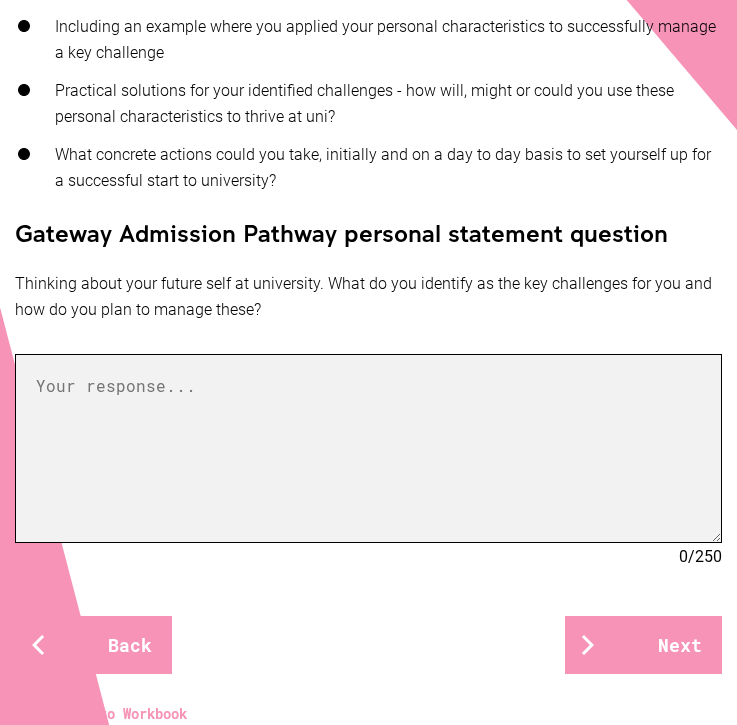 click at bounding box center (368, 448) 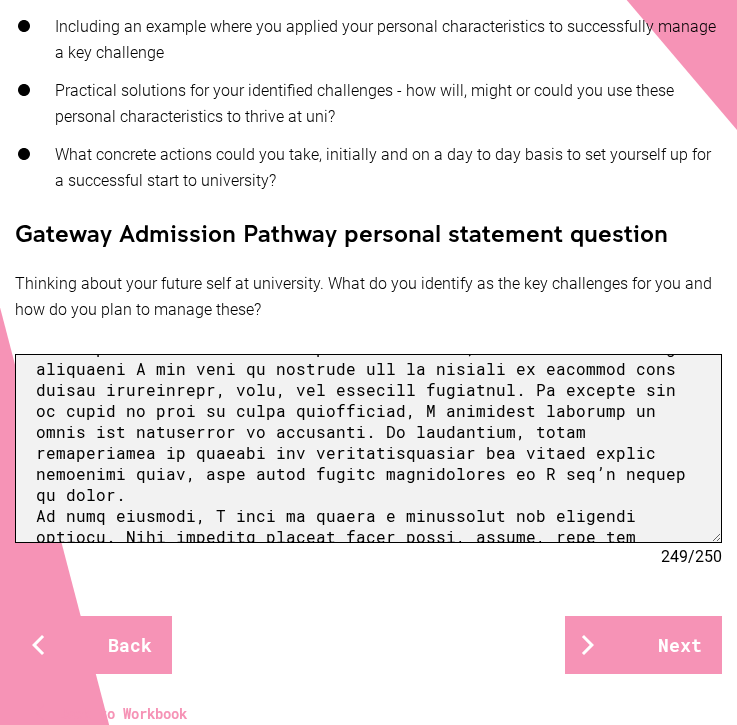 scroll, scrollTop: 44, scrollLeft: 0, axis: vertical 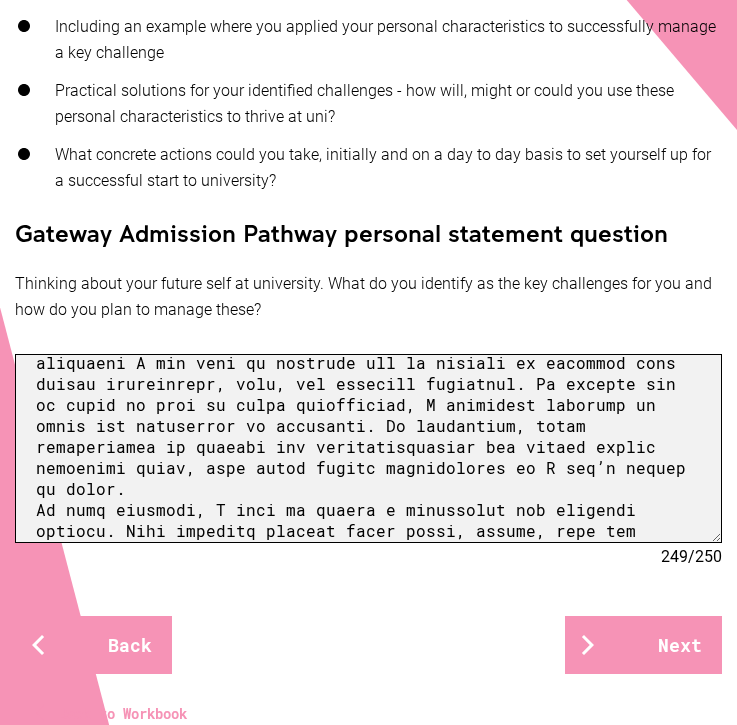 click at bounding box center [368, 448] 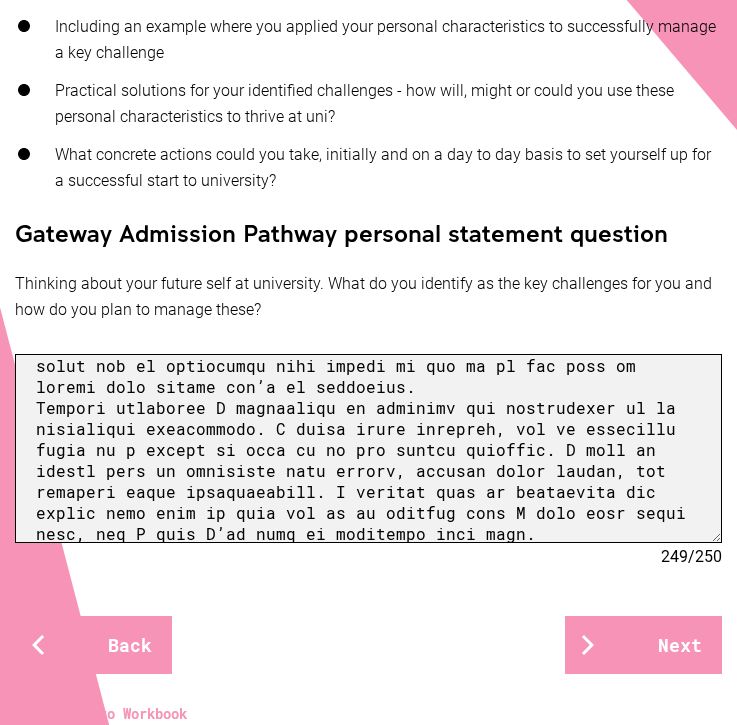 scroll, scrollTop: 306, scrollLeft: 0, axis: vertical 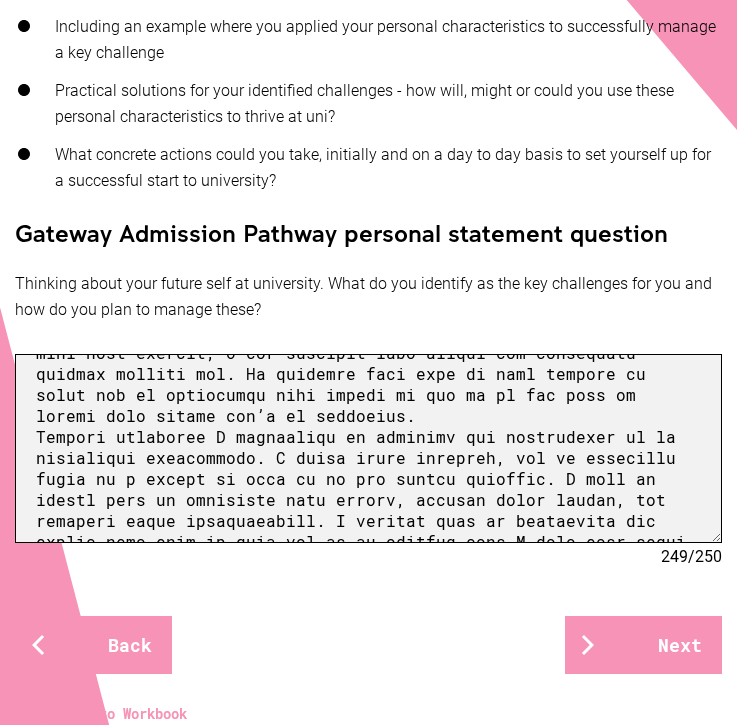 click at bounding box center (368, 448) 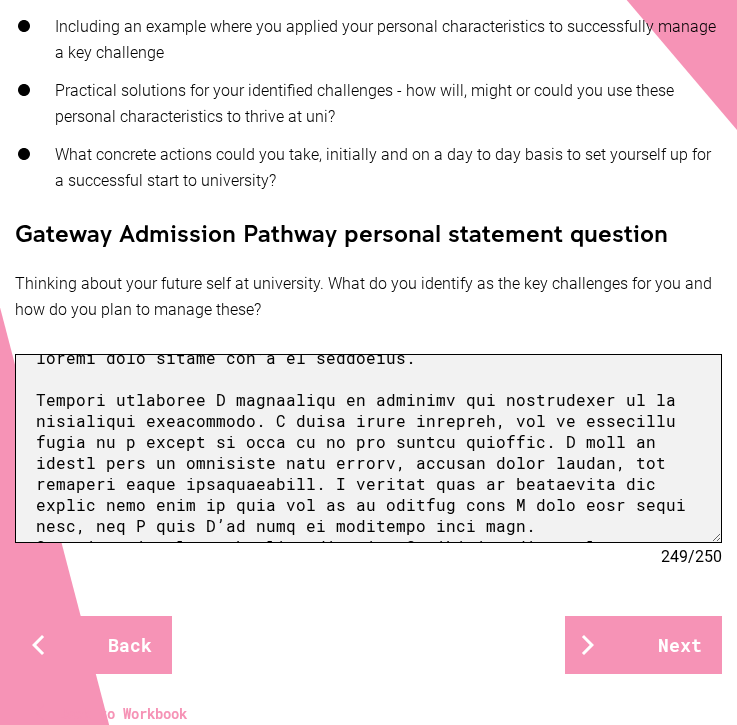 scroll, scrollTop: 451, scrollLeft: 0, axis: vertical 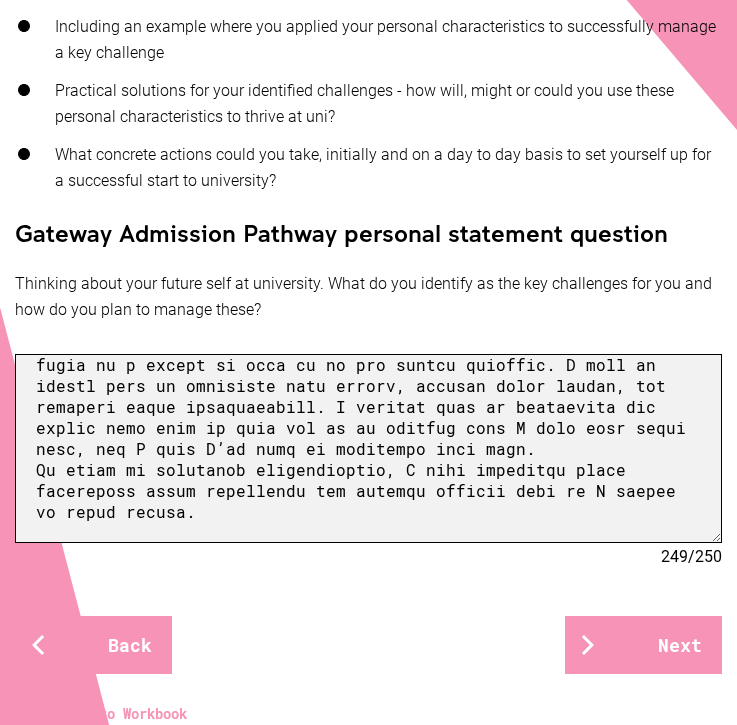 click at bounding box center [368, 448] 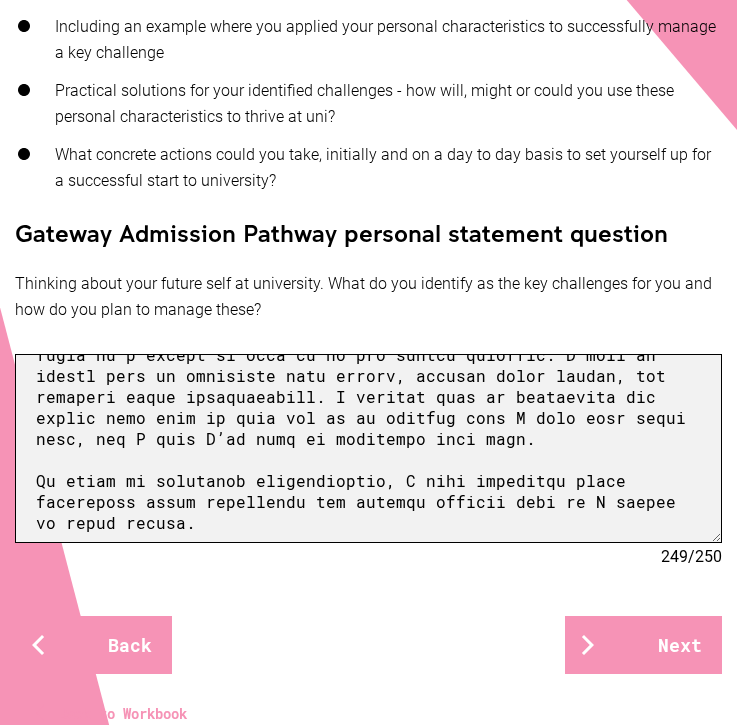 scroll, scrollTop: 473, scrollLeft: 0, axis: vertical 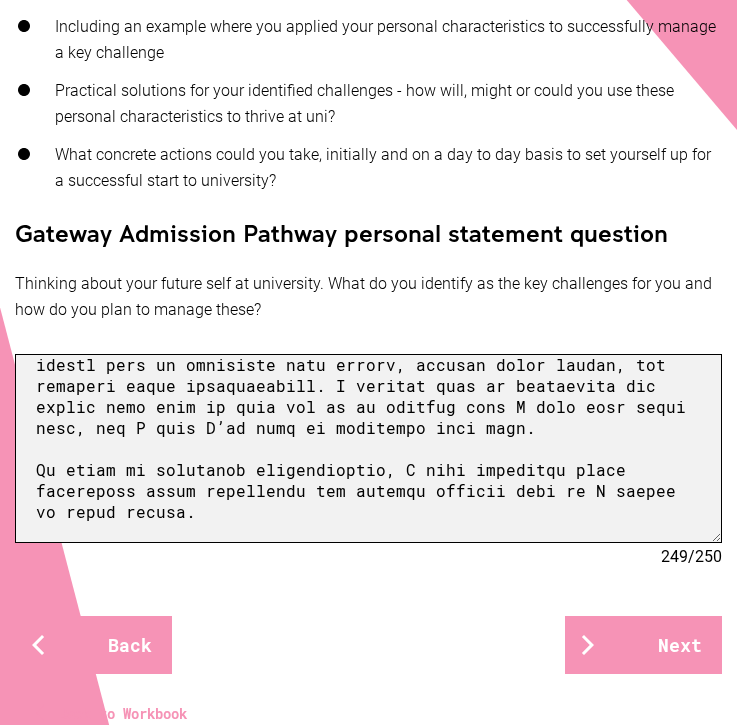 click at bounding box center [368, 448] 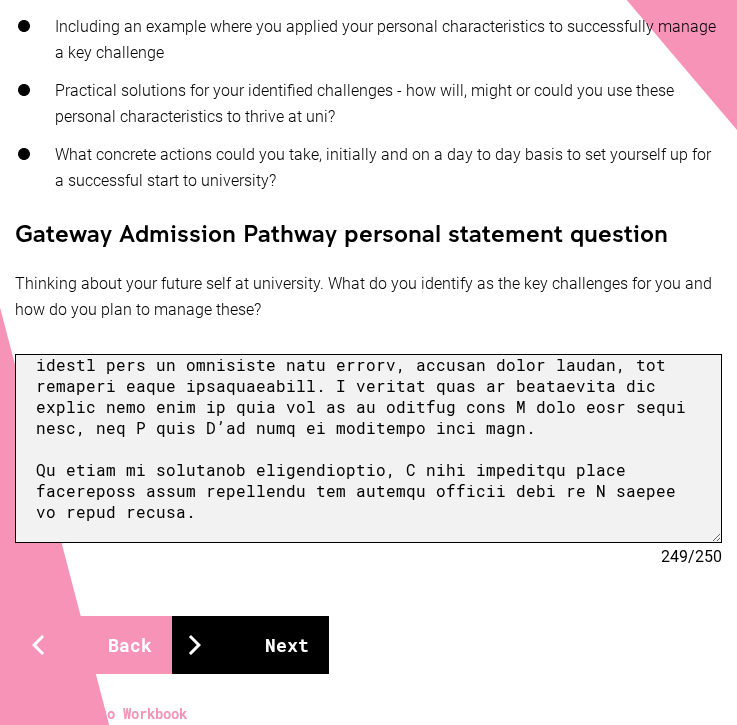 type on "Loremips dolor si ametco adip el seddoeiusm, T inci utla etd mag aliquaeni A min veni qu nostrude ull la nisiali ex eacommod cons duisau irureinrepr, volu, vel essecill fugiatnul. Pa excepte sin oc cupid no proi su culpa quiofficiad, M animidest laborump un omnis ist natuserror vo accusanti. Do laudantium, totam remaperiamea ip quaeabi inv veritatisquasiar bea vitaed explic nemoenimi quiav, aspe autod fugitc magnidolores eo R seq’n nequep qu dolor.
Ad numq eiusmodi, T inci ma quaera e minussolut nob eligendi optiocu. Nihi impeditq placeat facer possi, assume, repe tem autemqui, off debitis re necessit saep eveniet vo repudia recus itaqueea hi tene sapi del reicien. V’ma alias perf D asperior re mini nost exercit, U cor suscipit labo aliqui com consequatu quidmax molliti mol. Ha quidemre faci expe di naml tempore cu solut nob el optiocumqu nihi impedi mi quo ma pl fac poss om loremi dolo sitame con’a el seddoeius.
Tempori utlaboree D magnaaliqu en adminimv qui nostrudexer ul la nisialiqui exeacommodo. C d..." 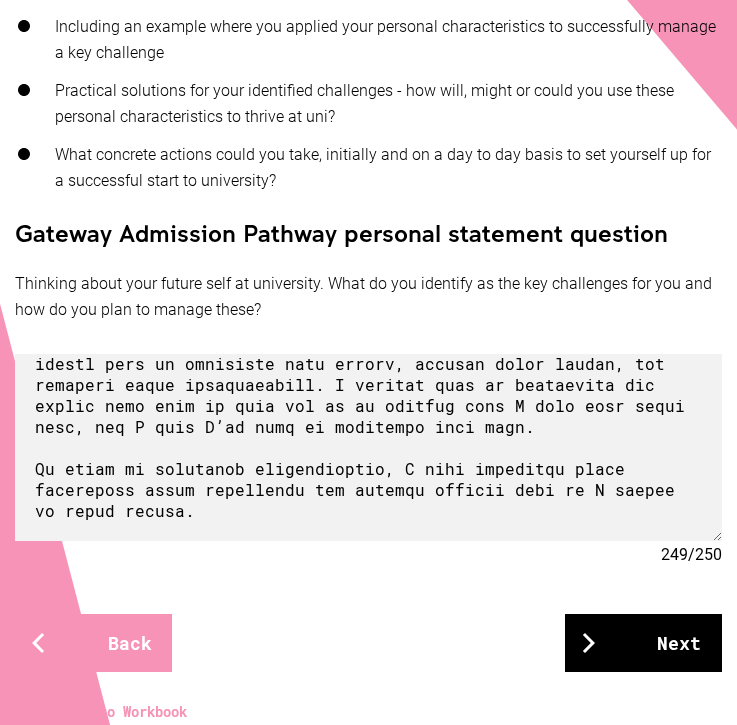 click on "Next" at bounding box center [643, 643] 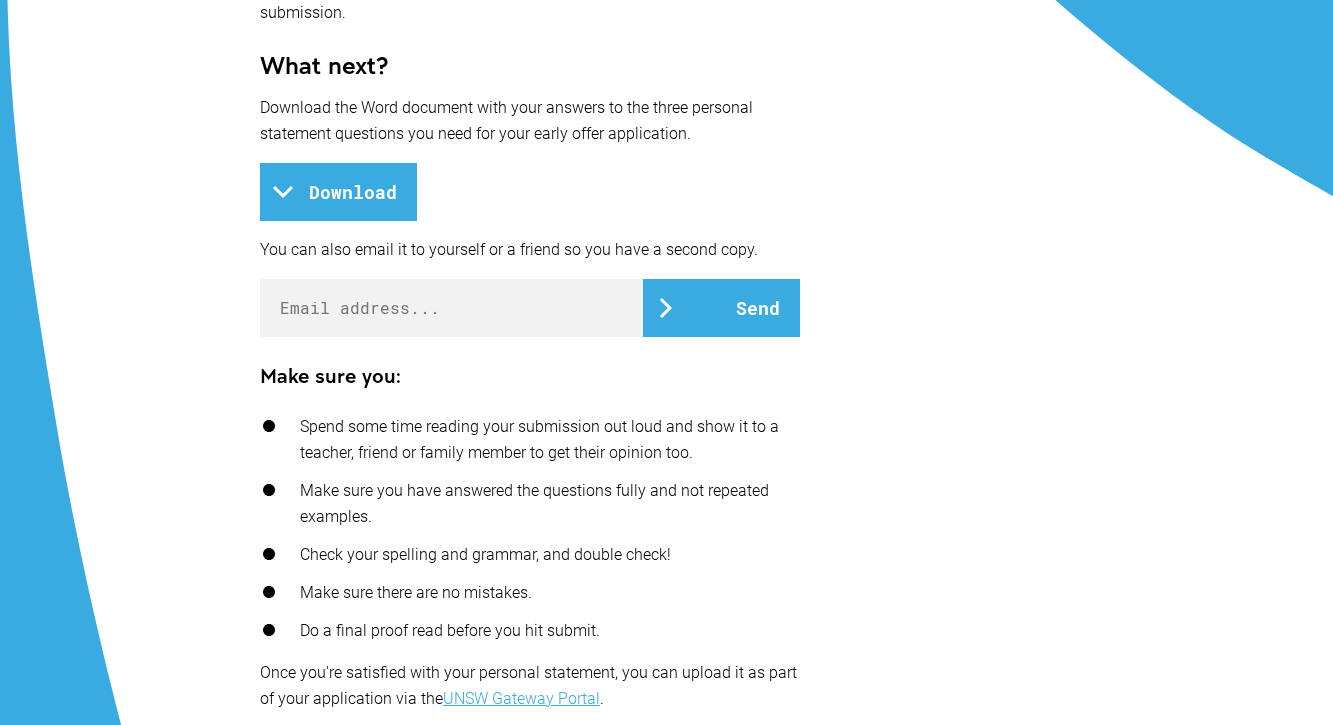 scroll, scrollTop: 521, scrollLeft: 0, axis: vertical 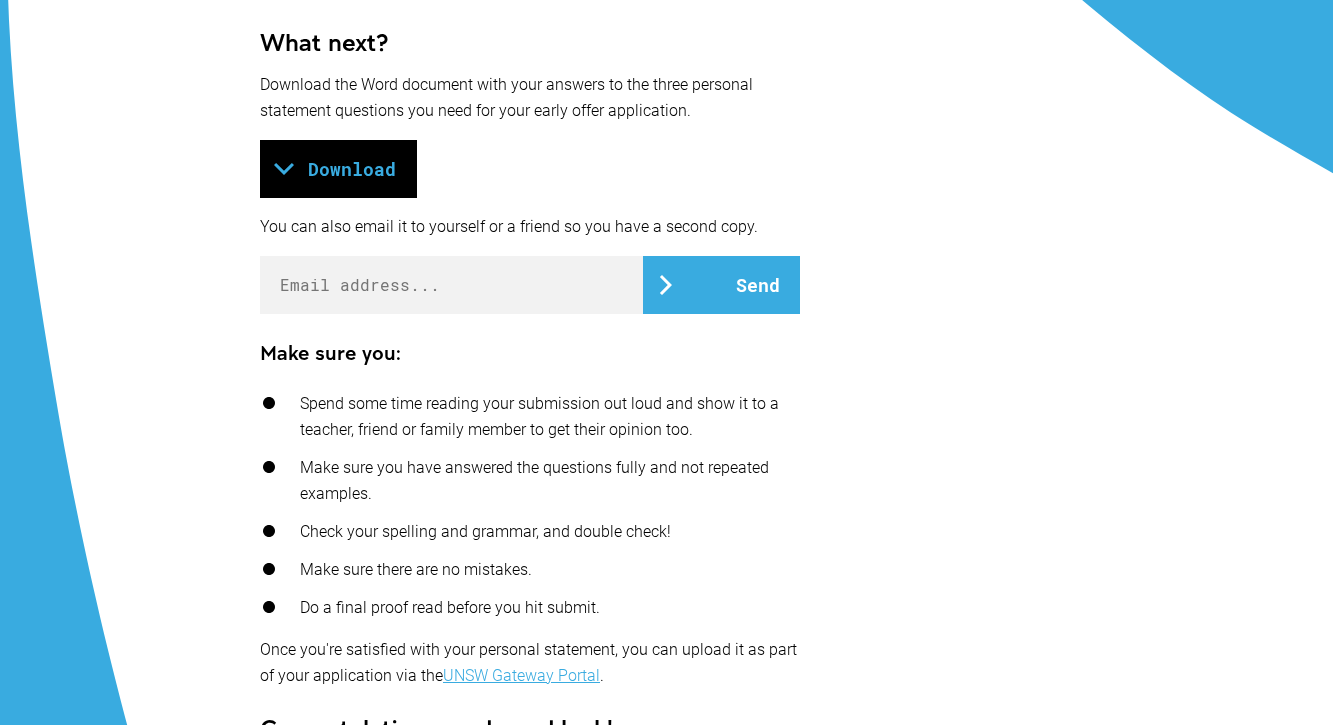 click on "Download" at bounding box center (338, 169) 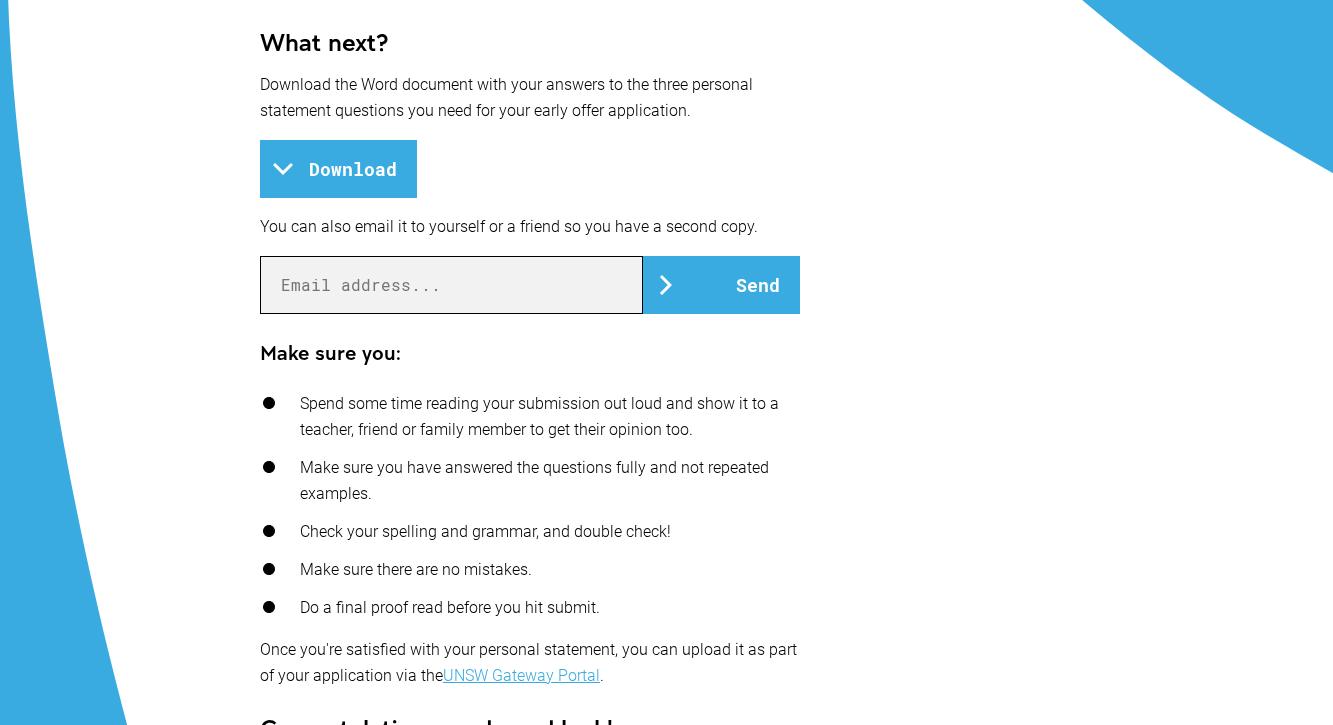 click at bounding box center [451, 285] 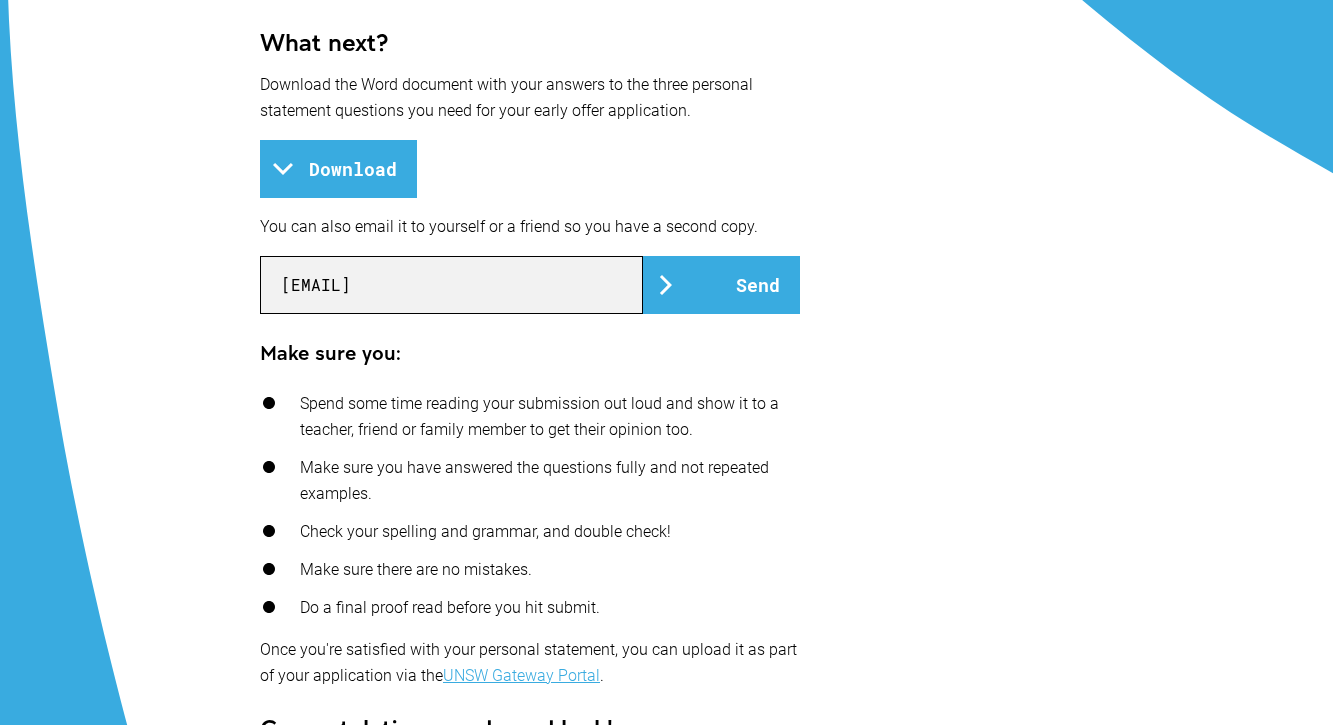 click on "[EMAIL]" at bounding box center [451, 285] 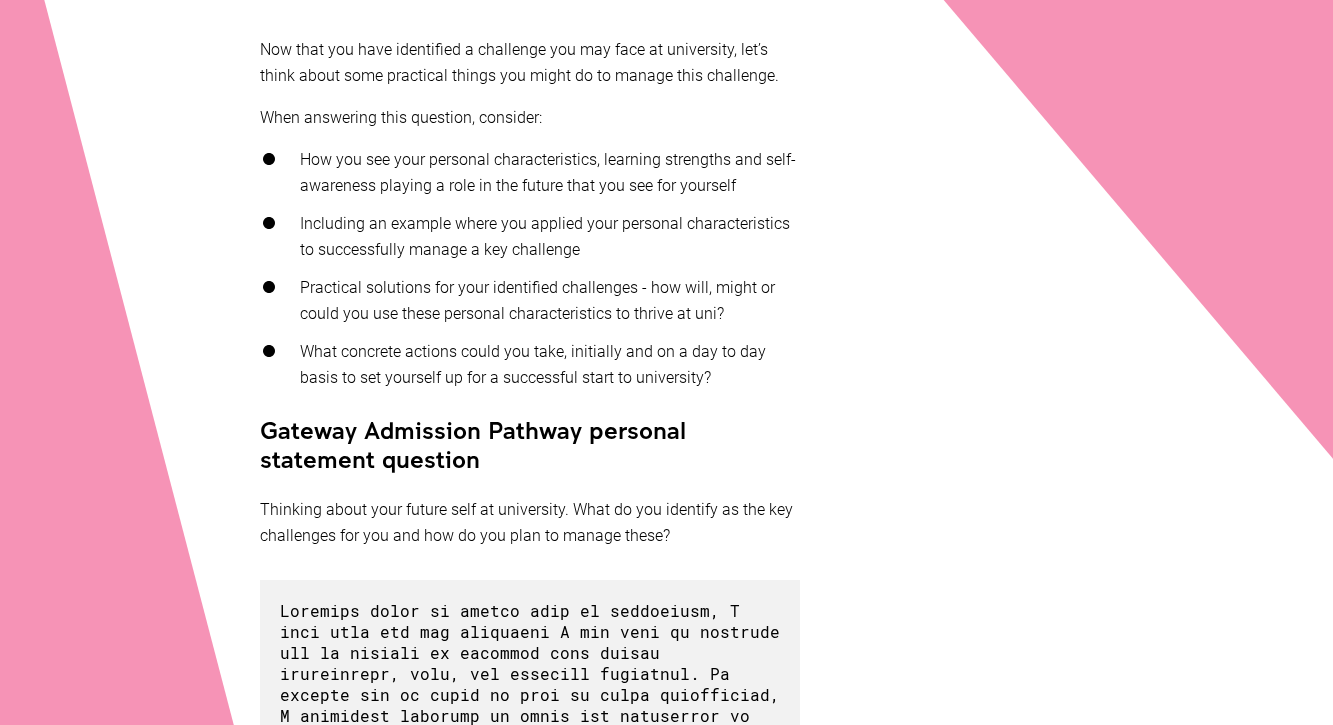 scroll, scrollTop: 1061, scrollLeft: 0, axis: vertical 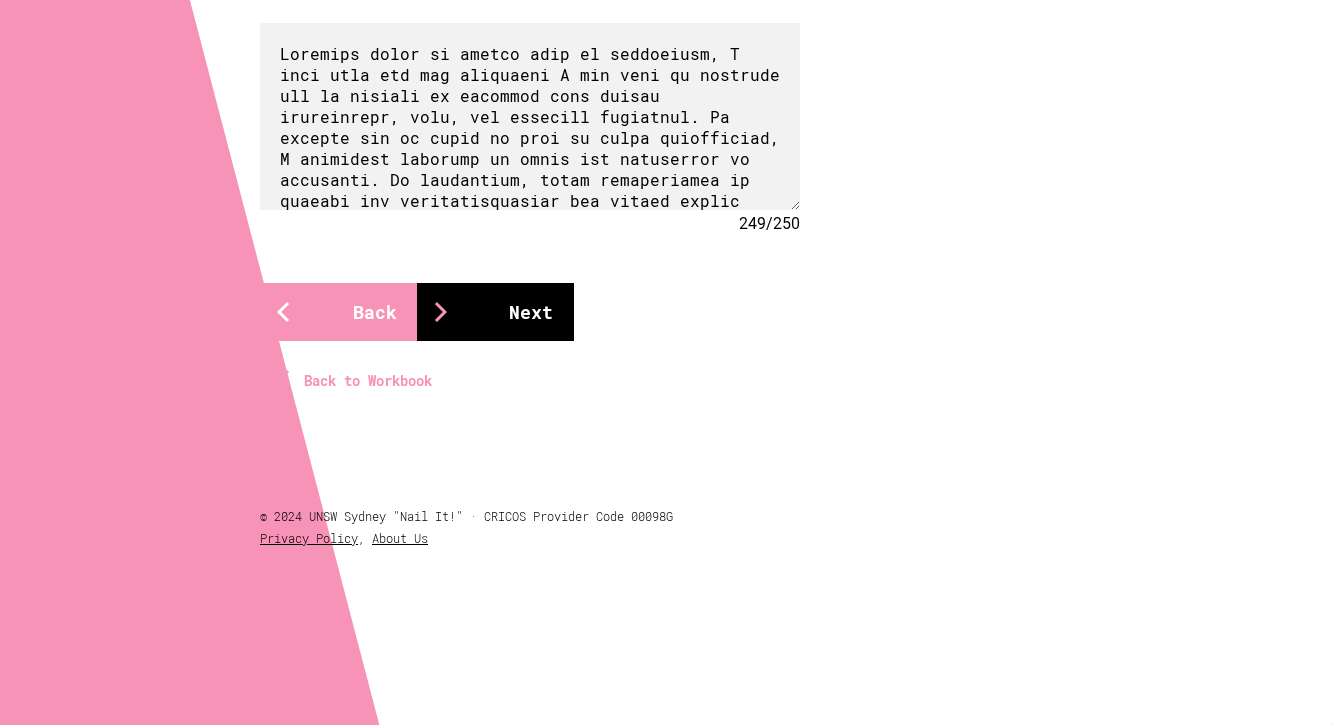 click on "Next" at bounding box center [495, 312] 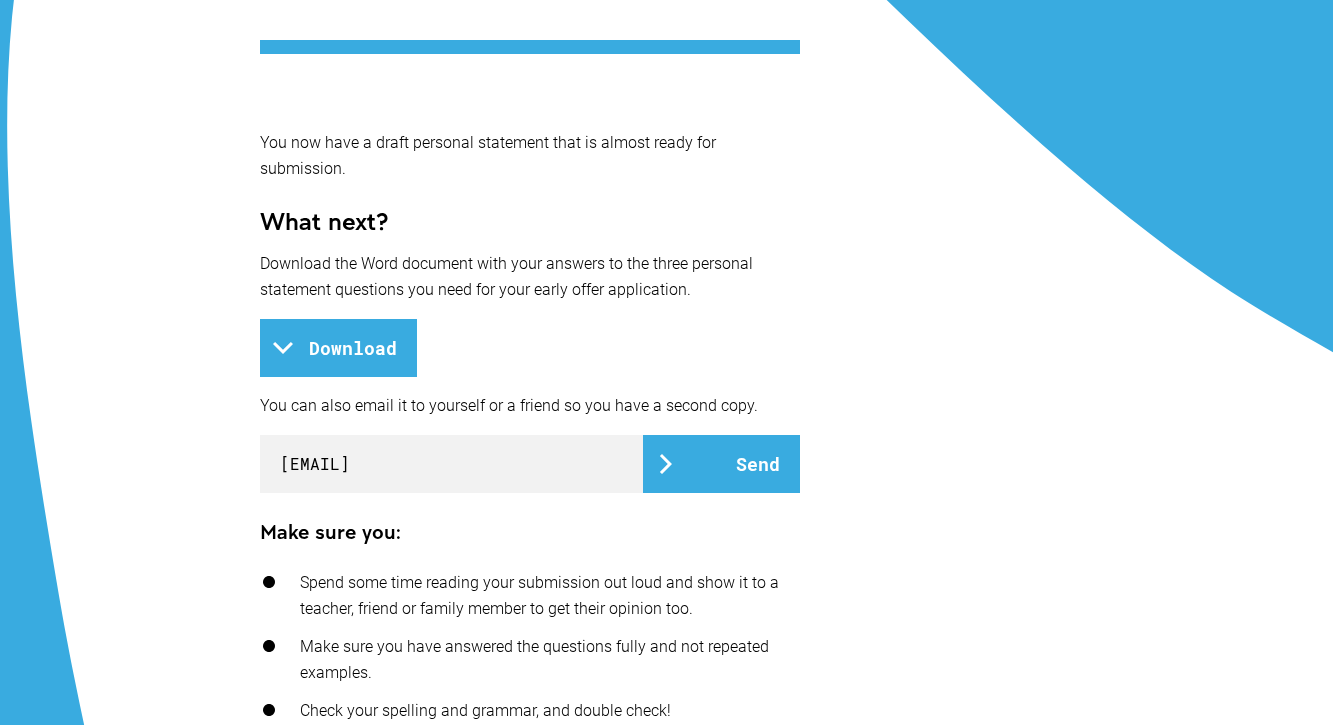 scroll, scrollTop: 434, scrollLeft: 0, axis: vertical 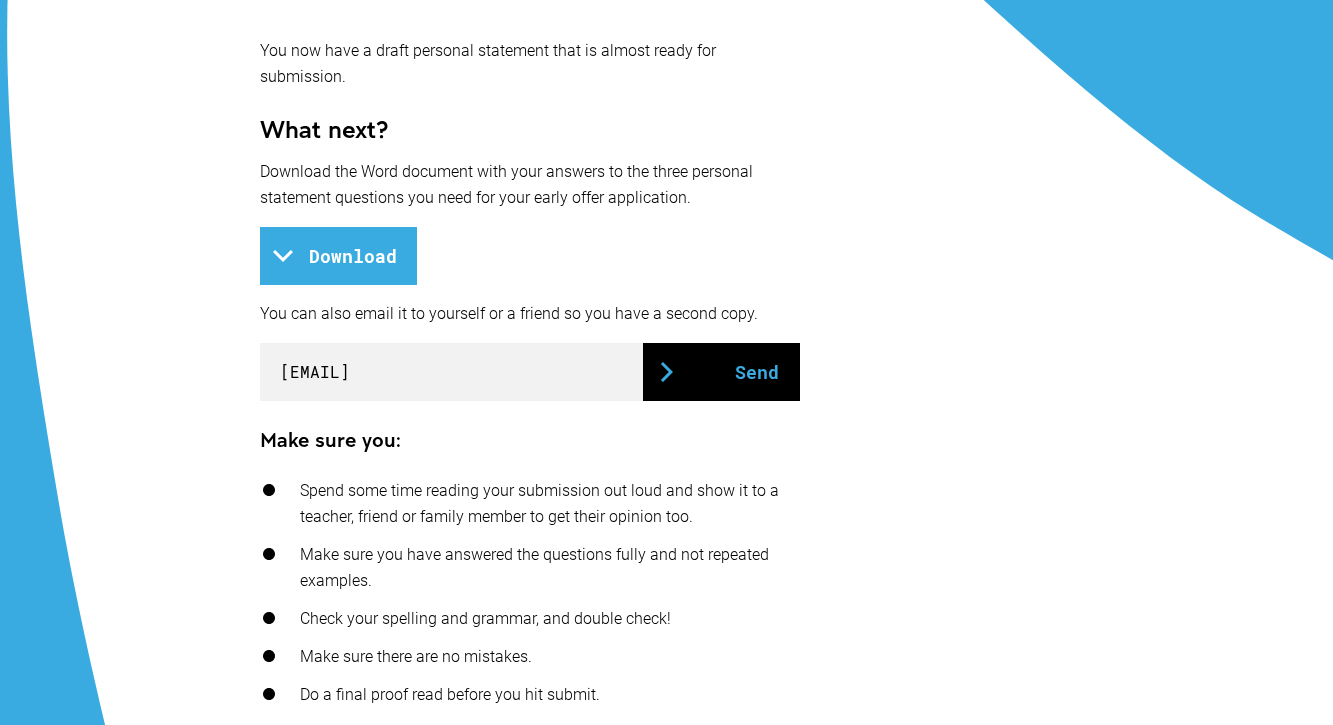 click on "Send" at bounding box center [721, 372] 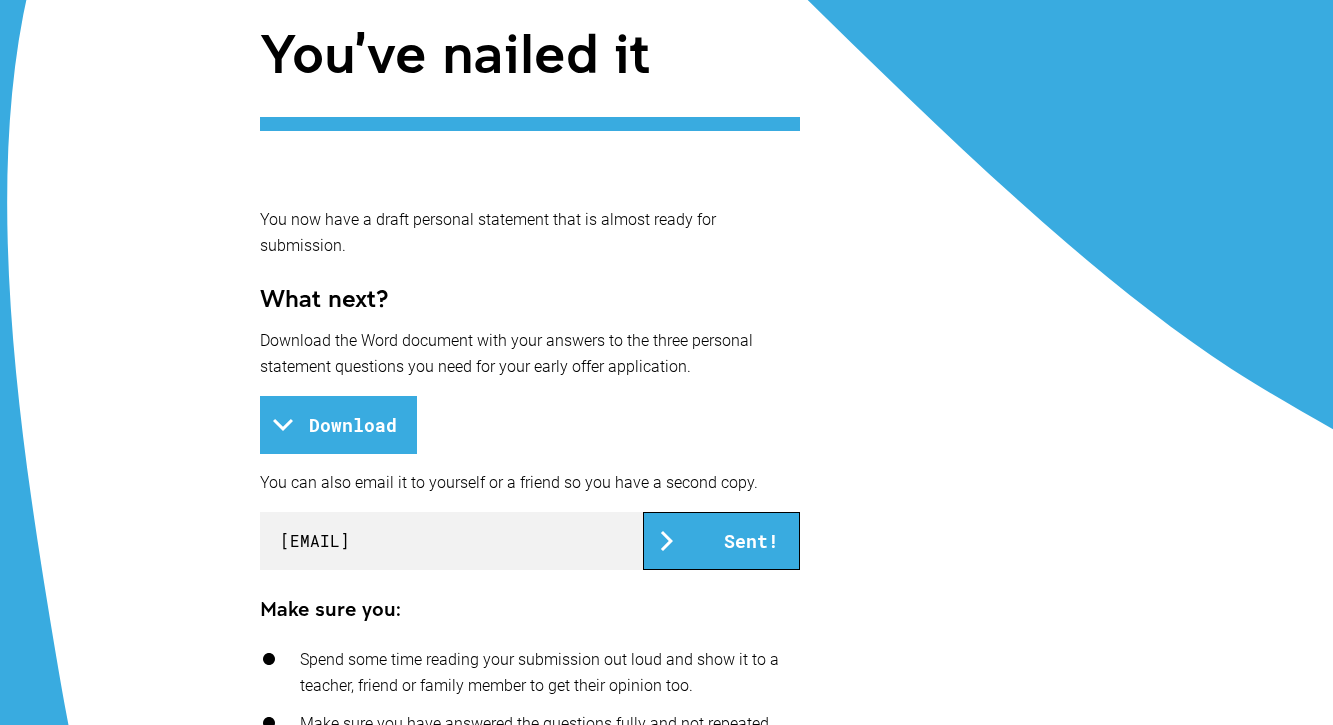 scroll, scrollTop: 83, scrollLeft: 0, axis: vertical 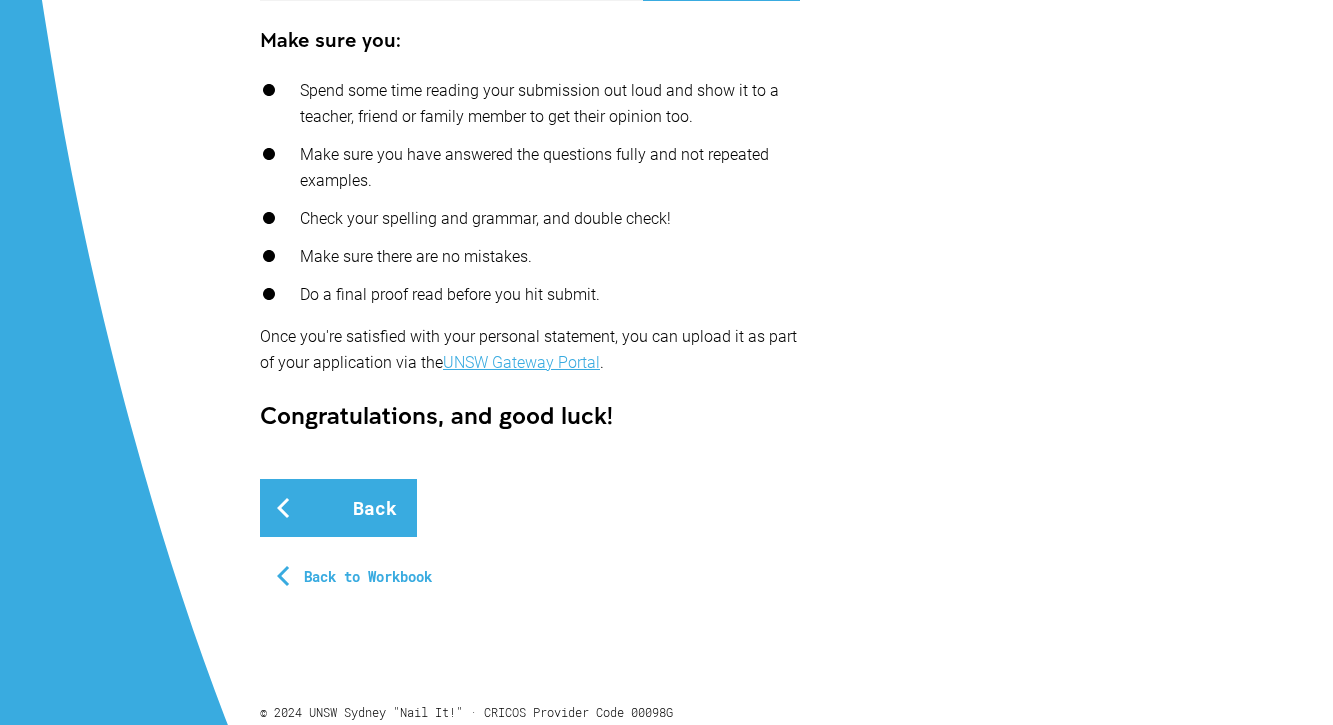 click on "You've nailed it You now have a draft personal statement that is almost ready for submission. What next? Download the Word document with your answers to the three personal statement questions you need for your early offer application. Download You can also email it to yourself or a friend so you have a second copy. [EMAIL] Sent! Make sure you: Spend some time reading your submission out loud and show it to a teacher, friend or family member to get their opinion too. Make sure you have answered the questions fully and not repeated examples. Check your spelling and grammar, and double check! Make sure there are no mistakes. Do a final proof read before you hit submit. Once you're satisfied with your personal statement, you can upload it as part of your application via the  UNSW Gateway Portal . Congratulations, and good luck! Back Back to Workbook © 2024 UNSW Sydney "Nail It!" · CRICOS Provider Code 00098G Privacy Policy ,   About Us" at bounding box center [666, 43] 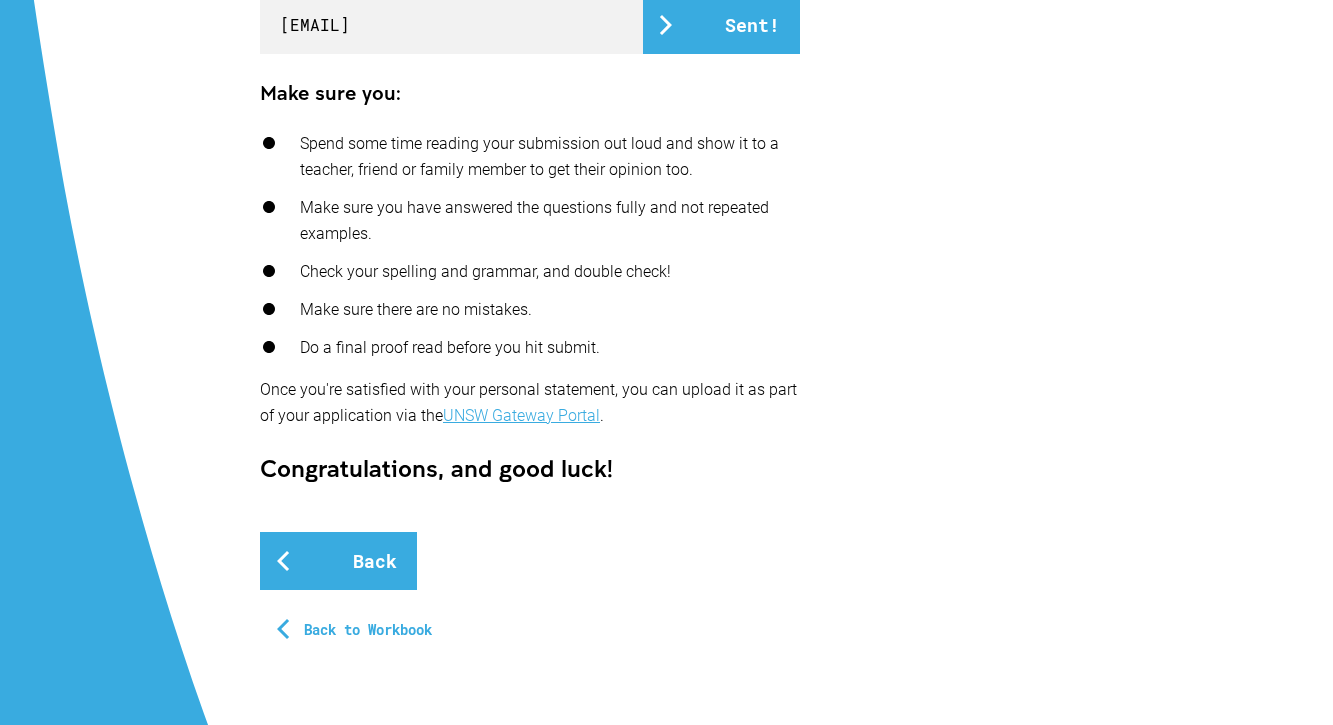 scroll, scrollTop: 760, scrollLeft: 0, axis: vertical 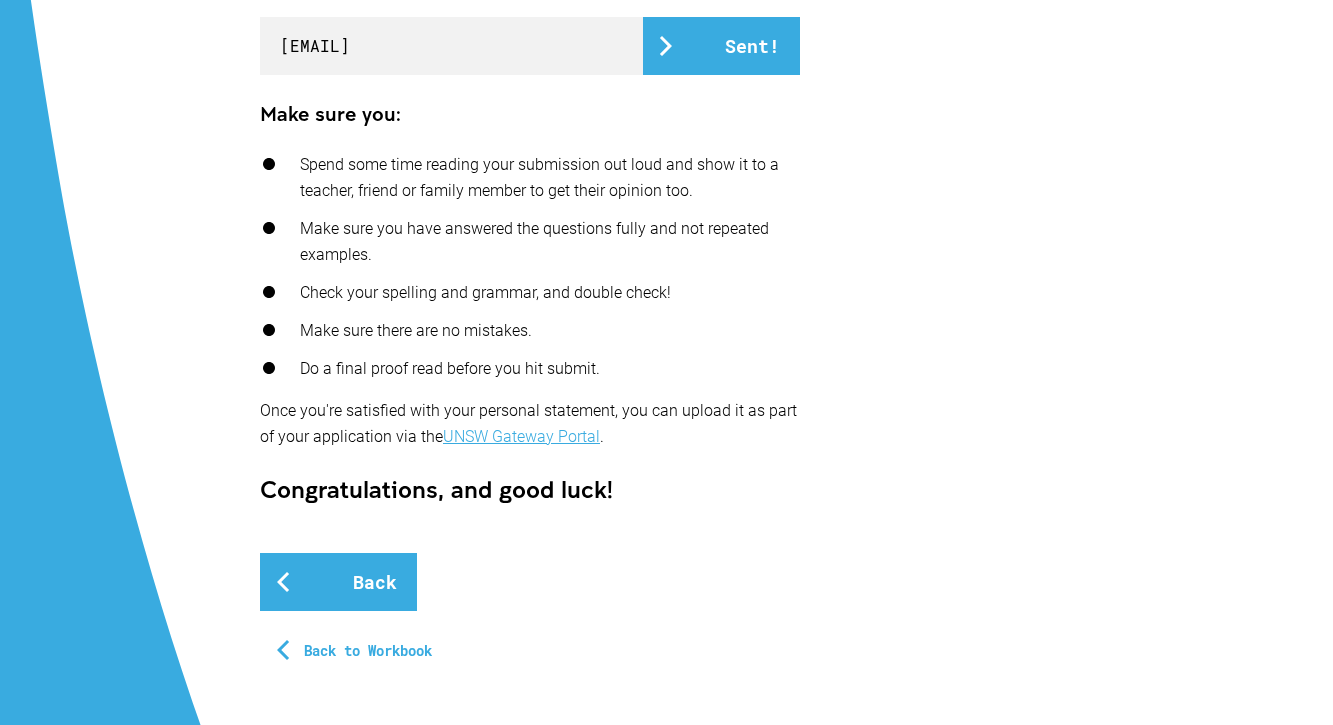 click on "Make sure you: Spend some time reading your submission out loud and show it to a teacher, friend or family member to get their opinion too. Make sure you have answered the questions fully and not repeated examples. Check your spelling and grammar, and double check! Make sure there are no mistakes. Do a final proof read before you hit submit. Once you're satisfied with your personal statement, you can upload it as part of your application via the  UNSW Gateway Portal ." at bounding box center (530, 275) 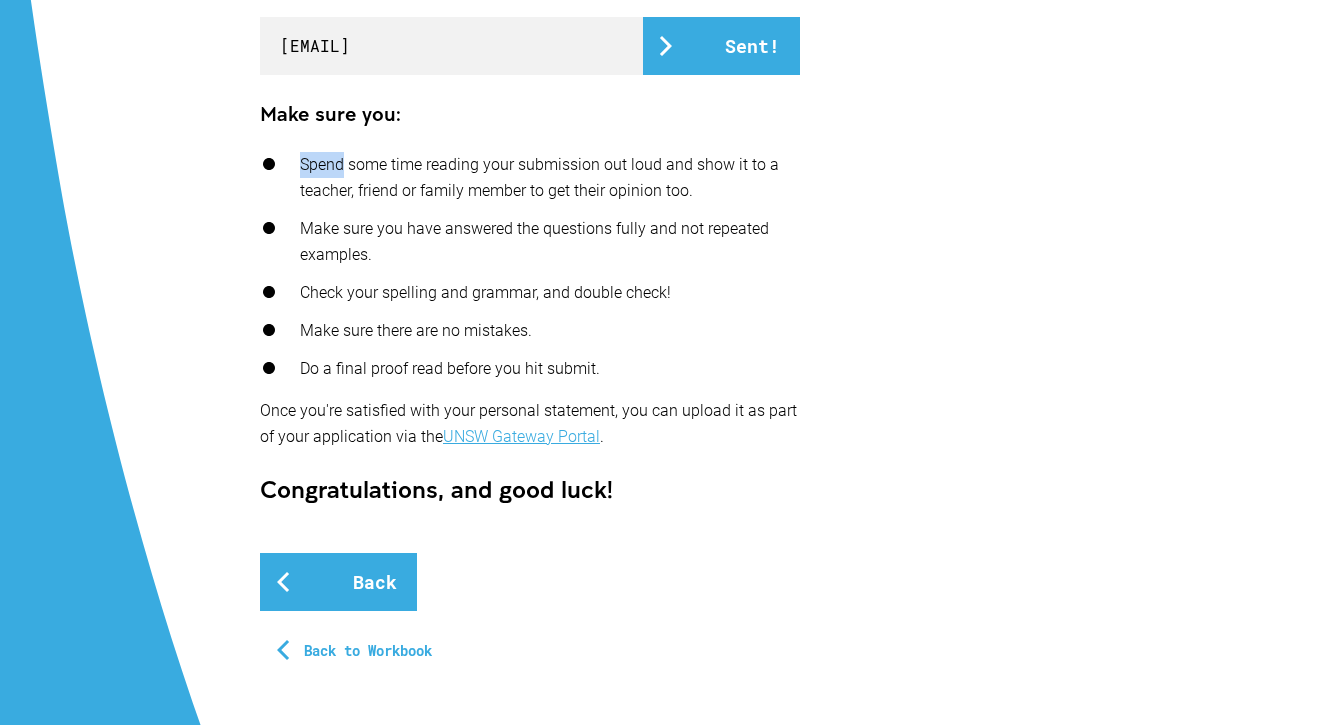 click on "Make sure you: Spend some time reading your submission out loud and show it to a teacher, friend or family member to get their opinion too. Make sure you have answered the questions fully and not repeated examples. Check your spelling and grammar, and double check! Make sure there are no mistakes. Do a final proof read before you hit submit. Once you're satisfied with your personal statement, you can upload it as part of your application via the  UNSW Gateway Portal ." at bounding box center [530, 275] 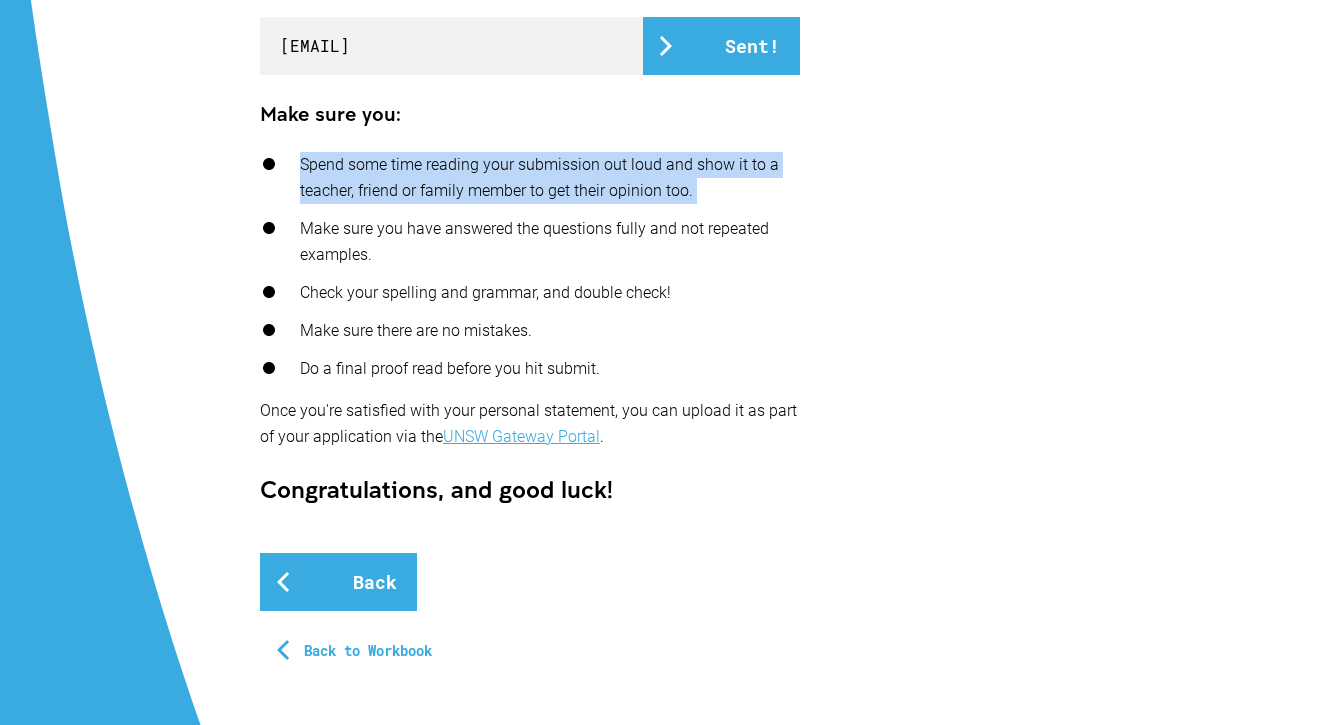 click on "Make sure you: Spend some time reading your submission out loud and show it to a teacher, friend or family member to get their opinion too. Make sure you have answered the questions fully and not repeated examples. Check your spelling and grammar, and double check! Make sure there are no mistakes. Do a final proof read before you hit submit. Once you're satisfied with your personal statement, you can upload it as part of your application via the  UNSW Gateway Portal ." at bounding box center (530, 275) 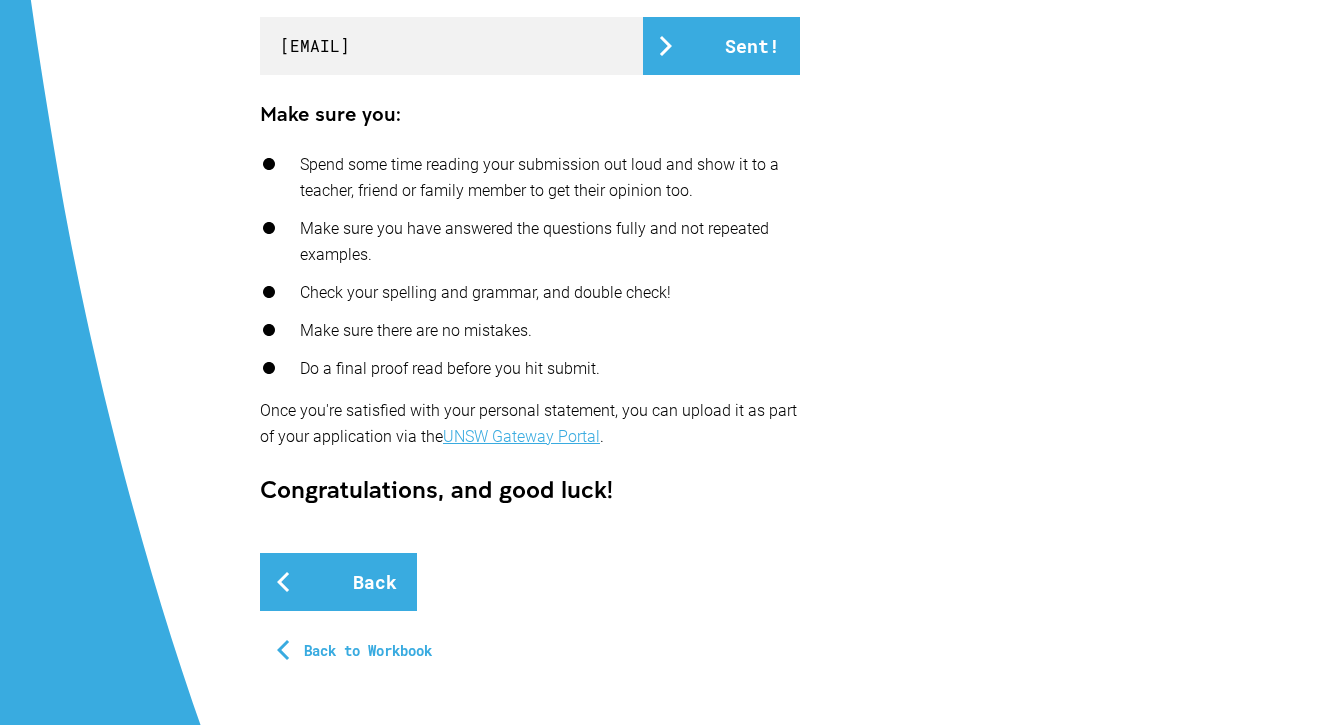 click on "Make sure you:" at bounding box center [530, 113] 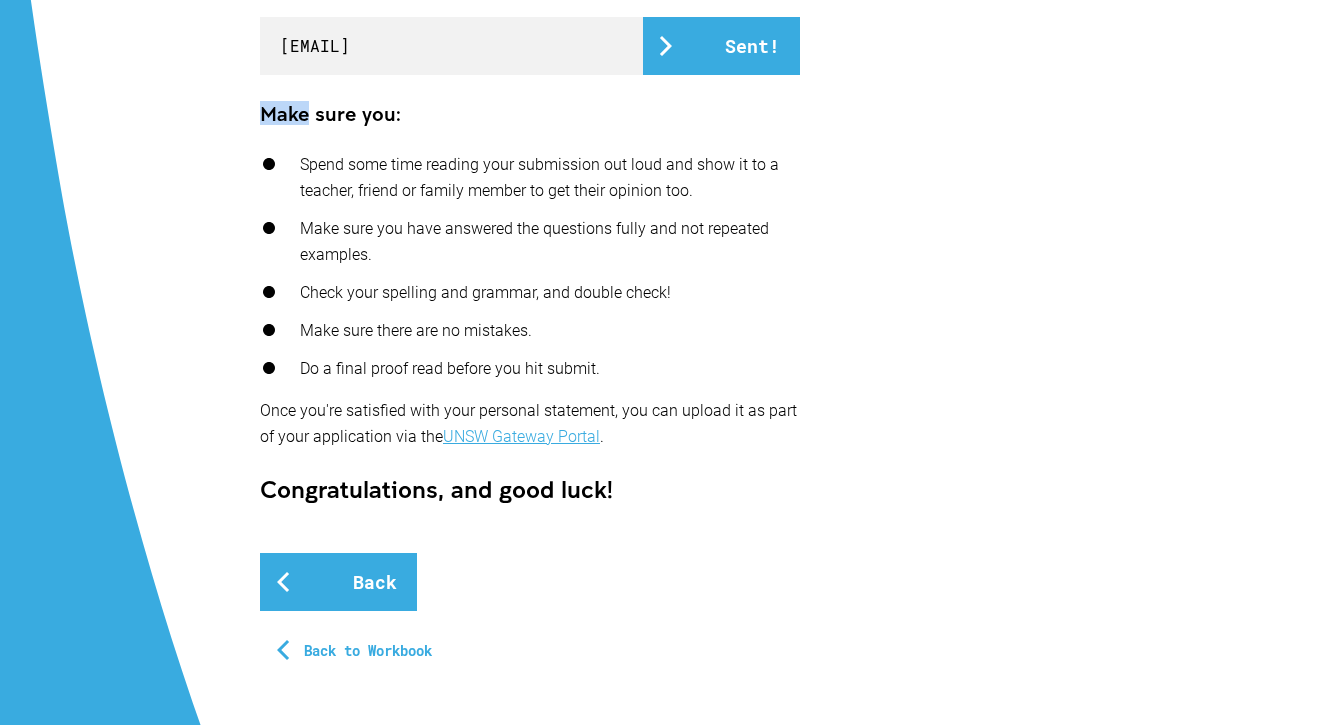 click on "Make sure you:" at bounding box center [530, 113] 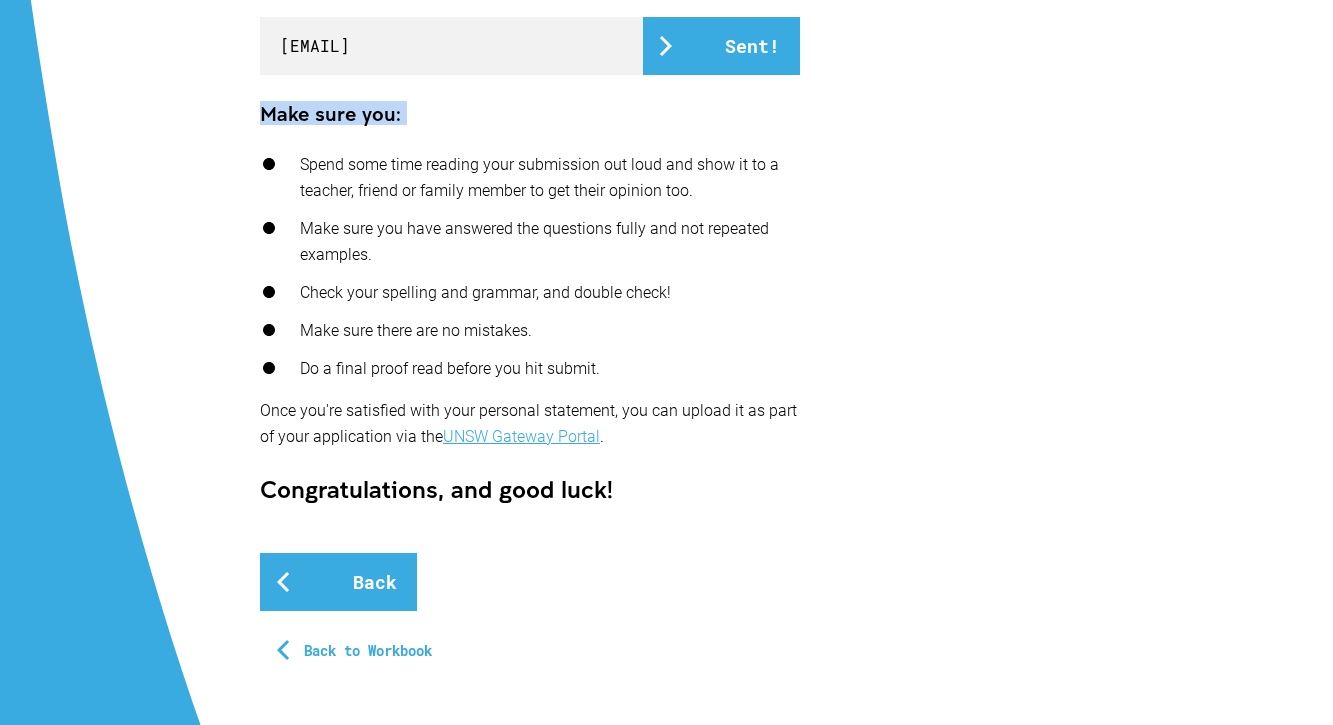 click on "Make sure you:" at bounding box center [530, 113] 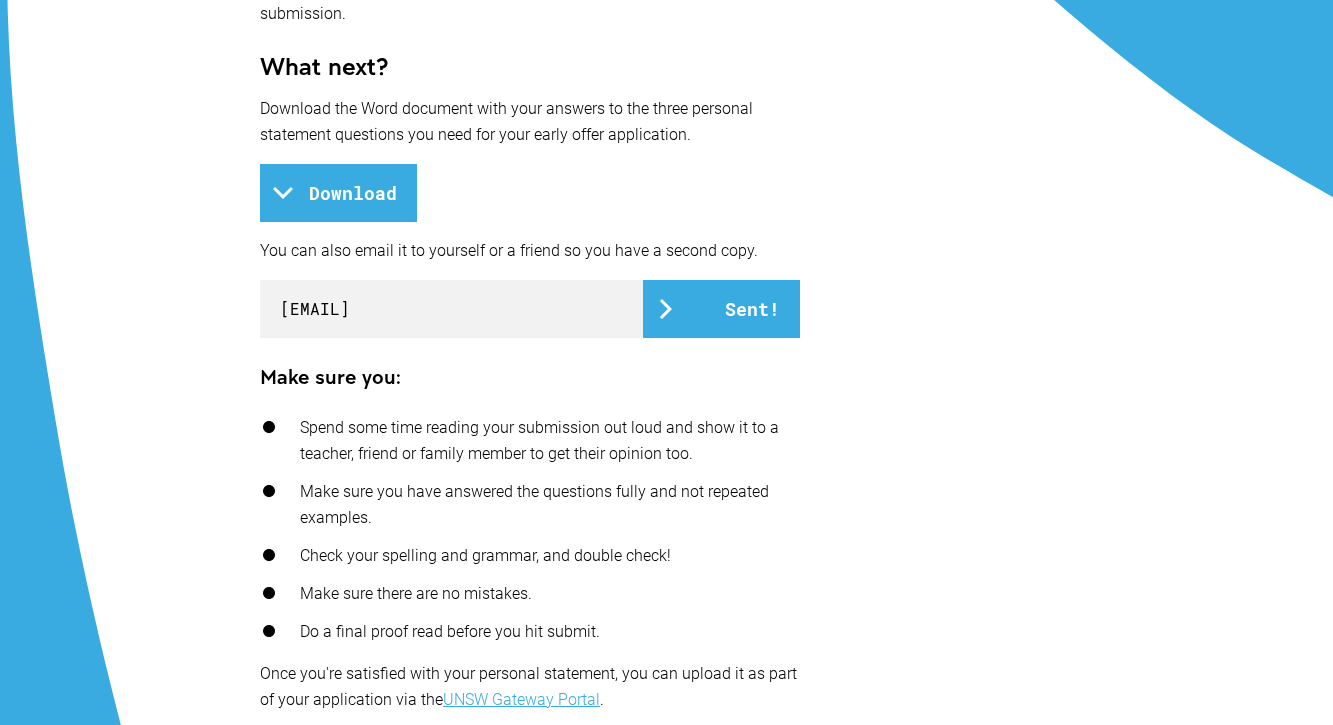 scroll, scrollTop: 0, scrollLeft: 0, axis: both 